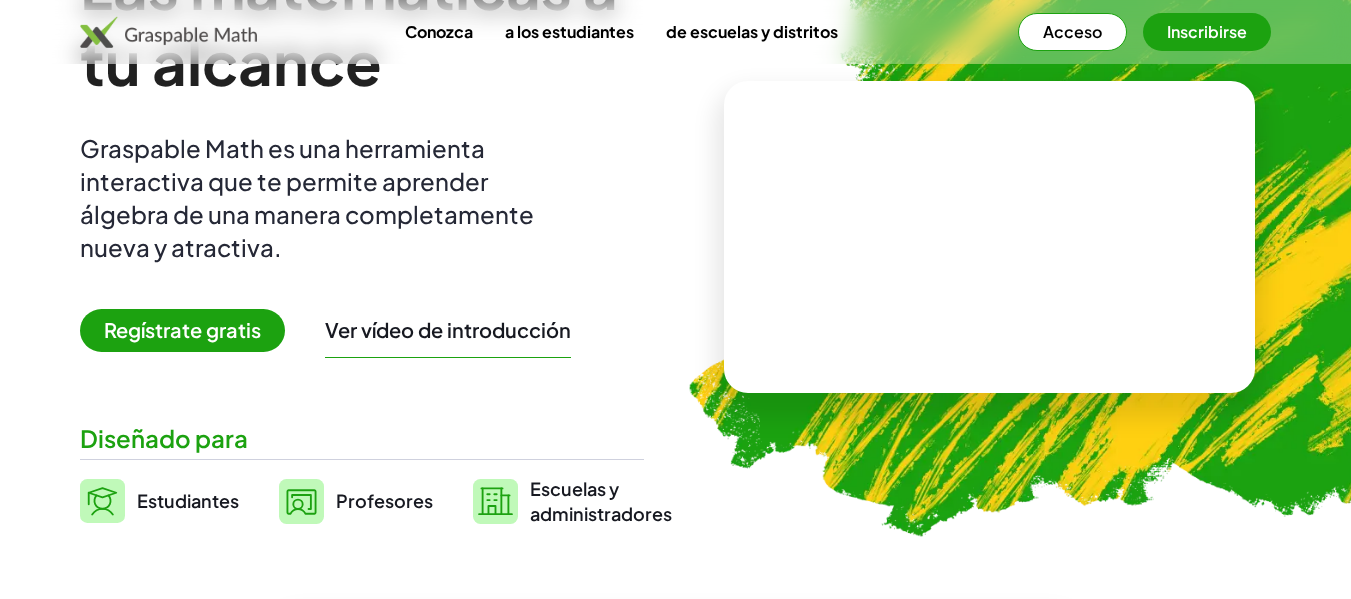 scroll, scrollTop: 100, scrollLeft: 0, axis: vertical 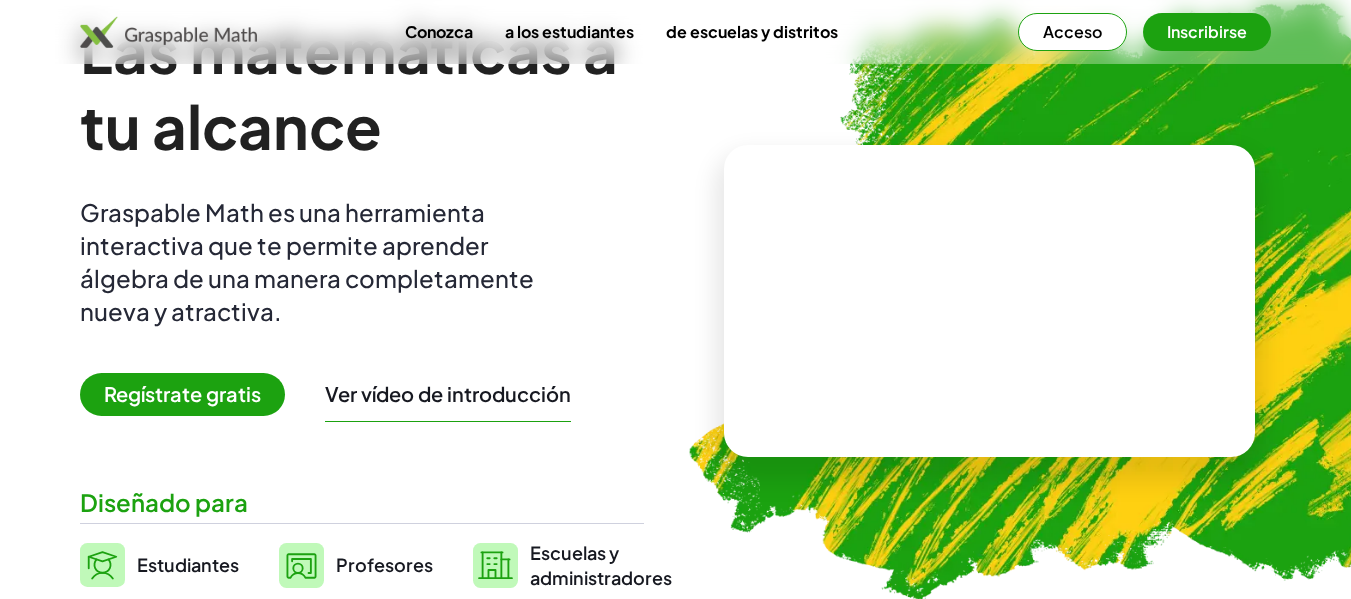 click on "Estudiantes" at bounding box center [159, 565] 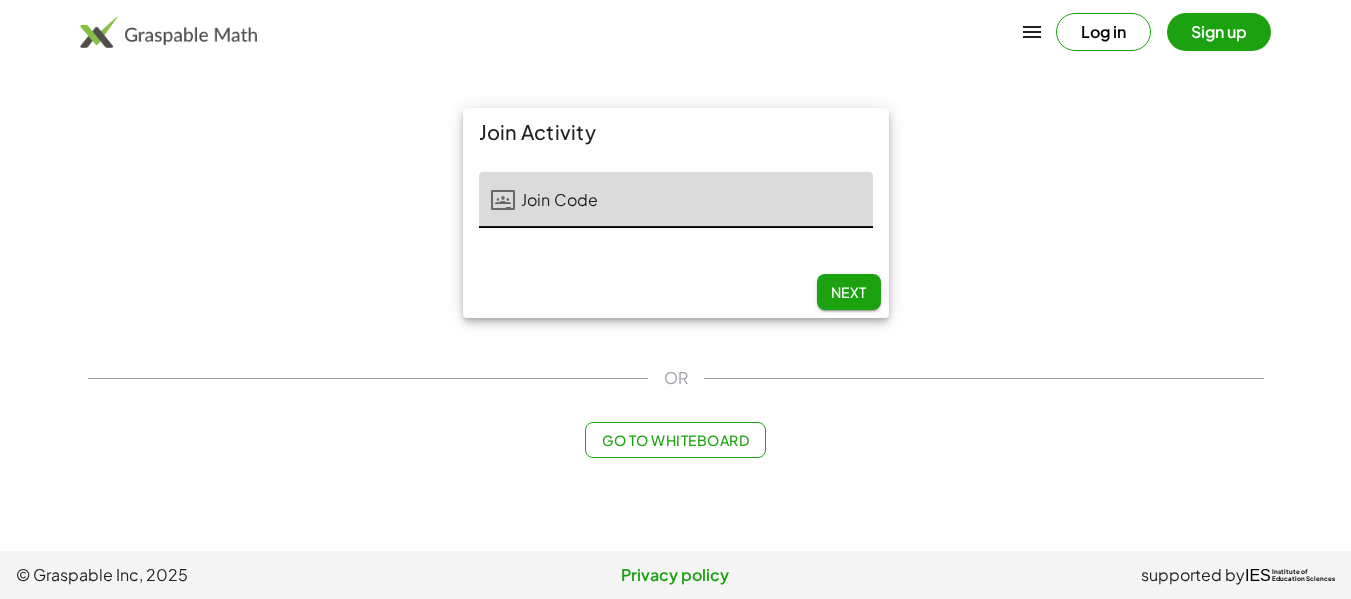 scroll, scrollTop: 0, scrollLeft: 0, axis: both 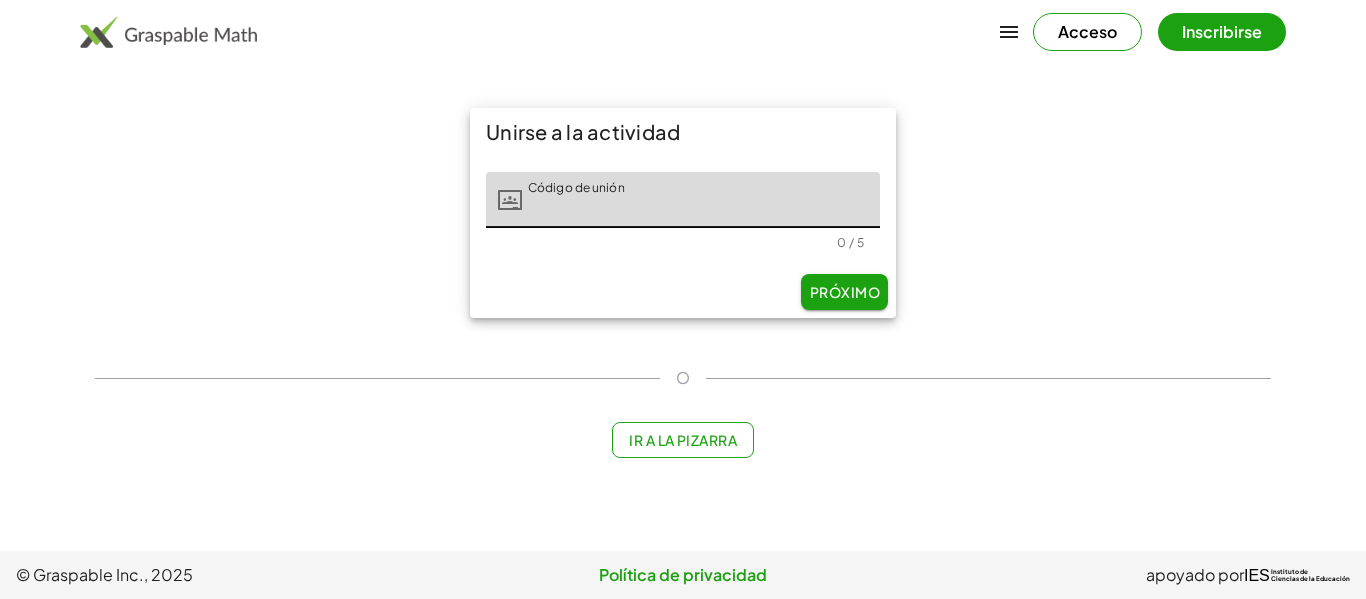 click on "Código de unión" 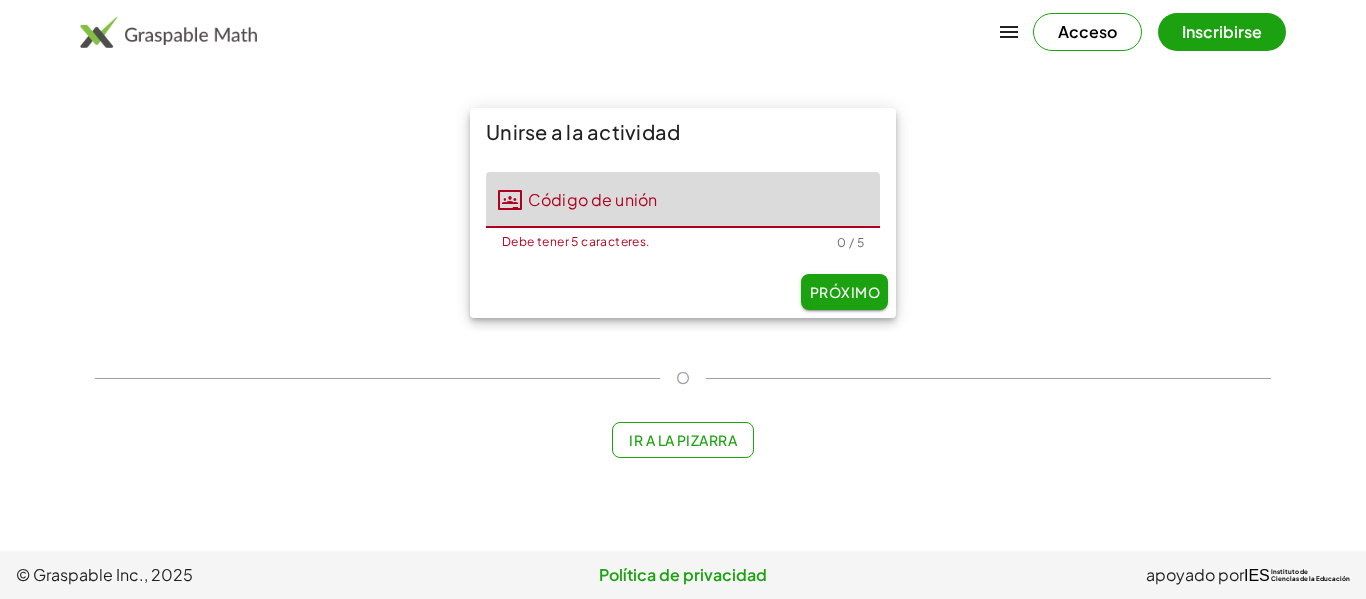 click on "Código de unión" 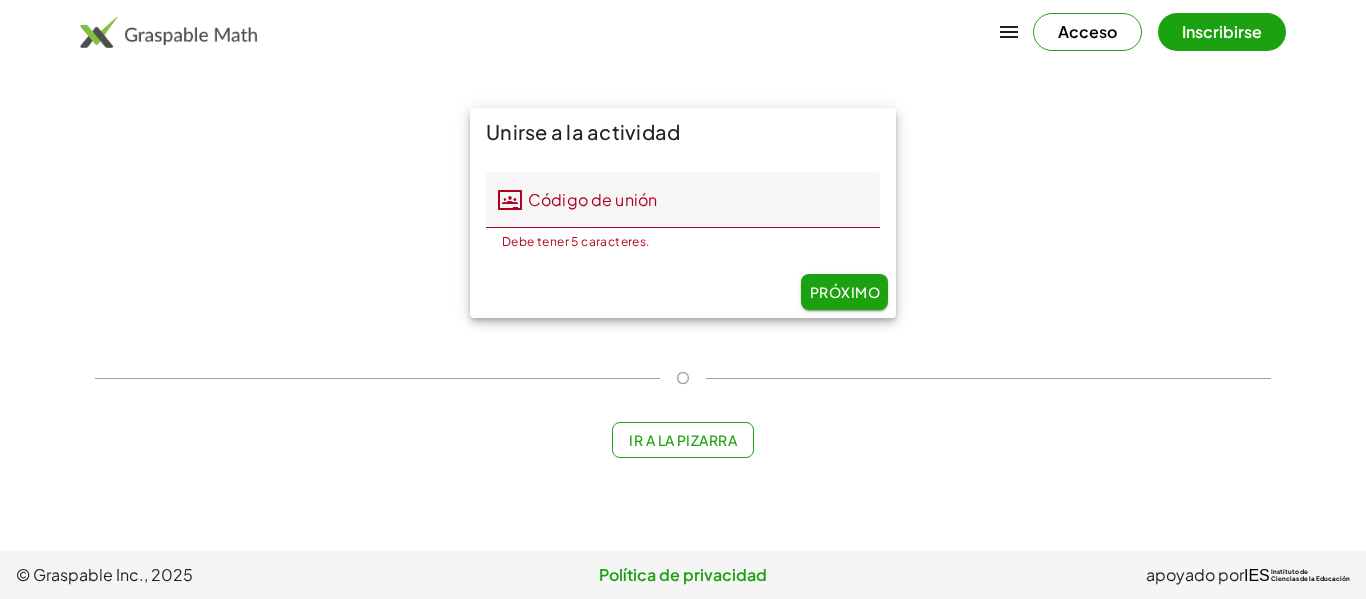 click on "Acceso" at bounding box center [1087, 31] 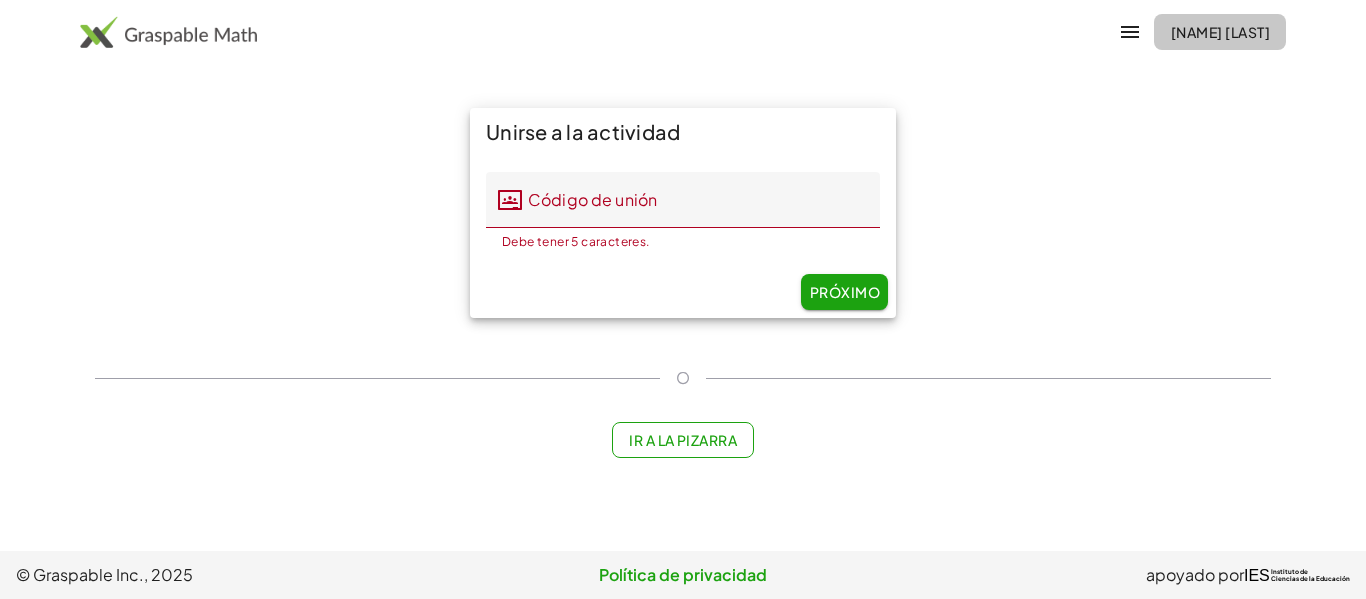 click on "[FIRST] [LAST] [INITIAL]" at bounding box center [1220, 32] 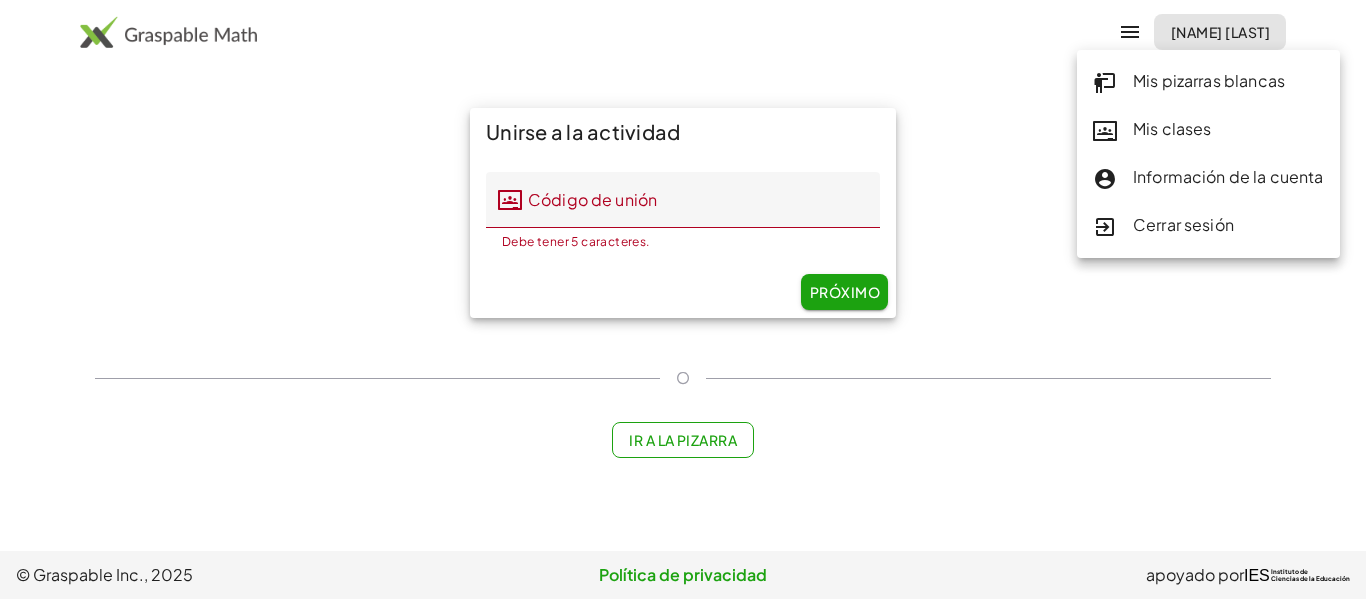 click on "Unirse a la actividad Código de unión Código de unión Debe tener 5 caracteres. 0 / 5 Próximo" at bounding box center (683, 213) 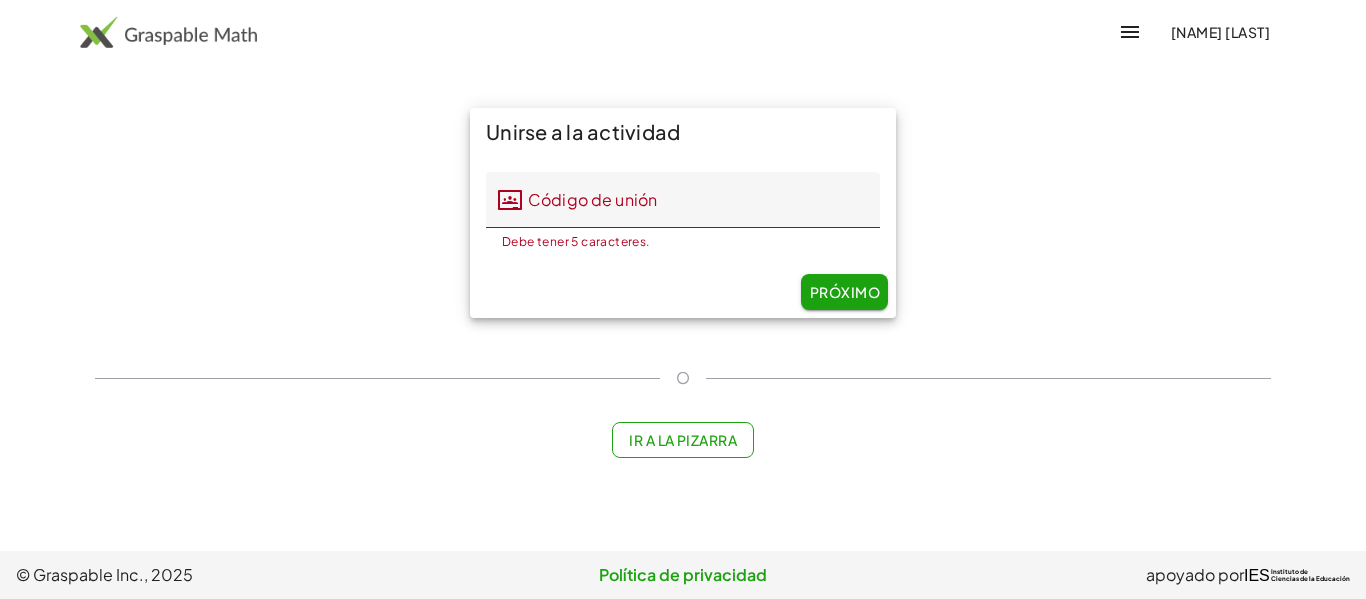 click on "Código de unión" 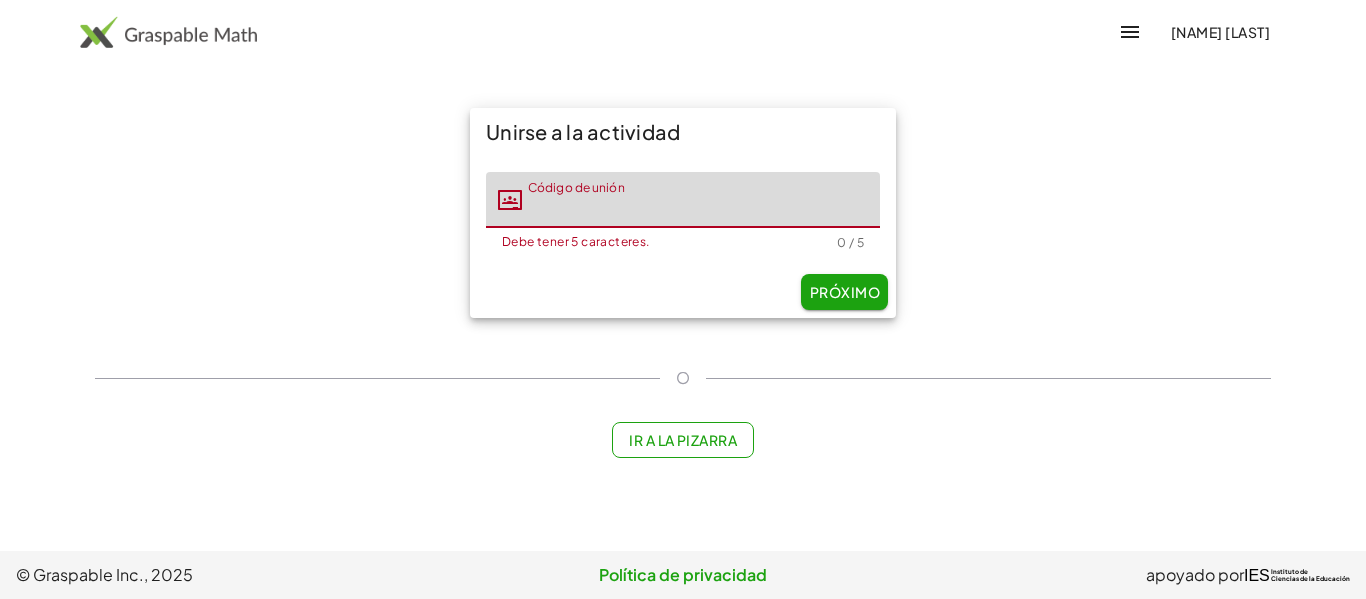 click on "Debe tener 5 caracteres." at bounding box center (669, 242) 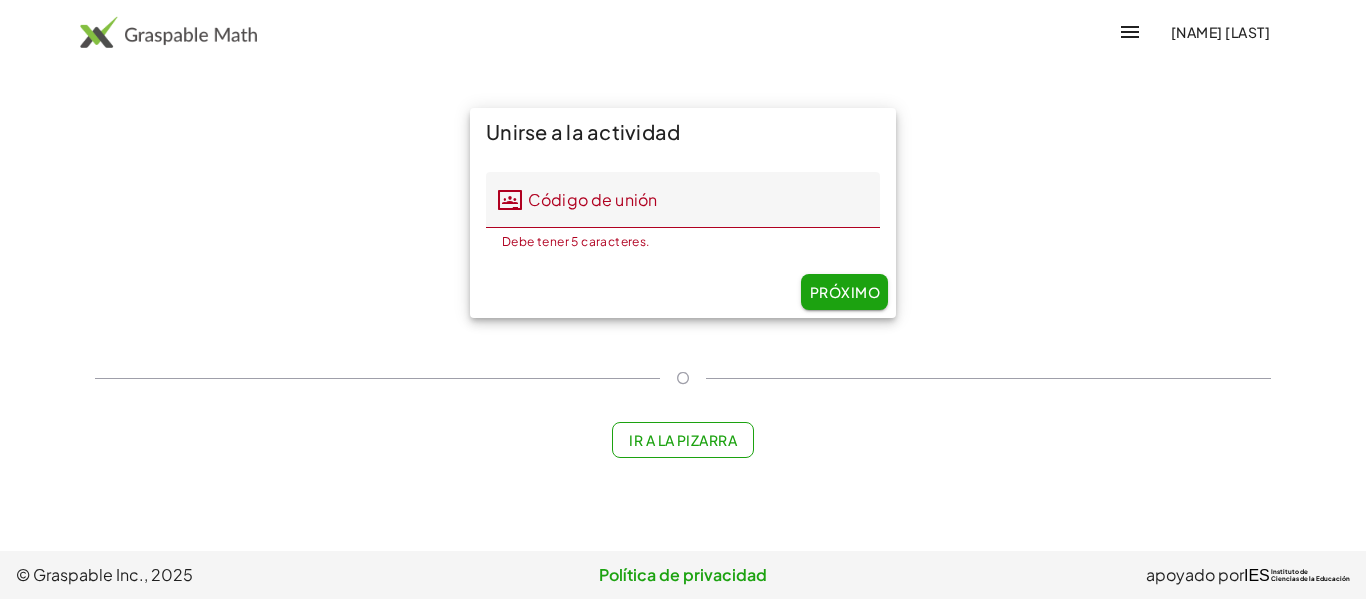 click on "[FIRST] [LAST] [INITIAL]" at bounding box center (1220, 32) 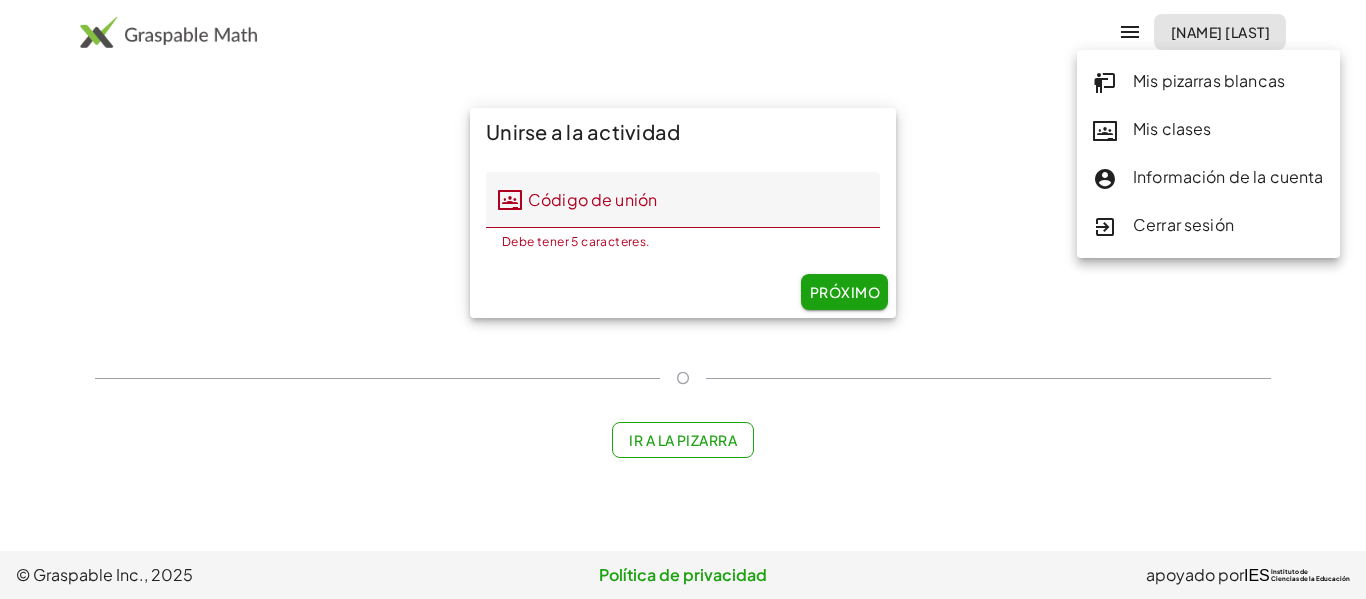 click on "Unirse a la actividad Código de unión Código de unión Debe tener 5 caracteres. 0 / 5 Próximo" at bounding box center (683, 213) 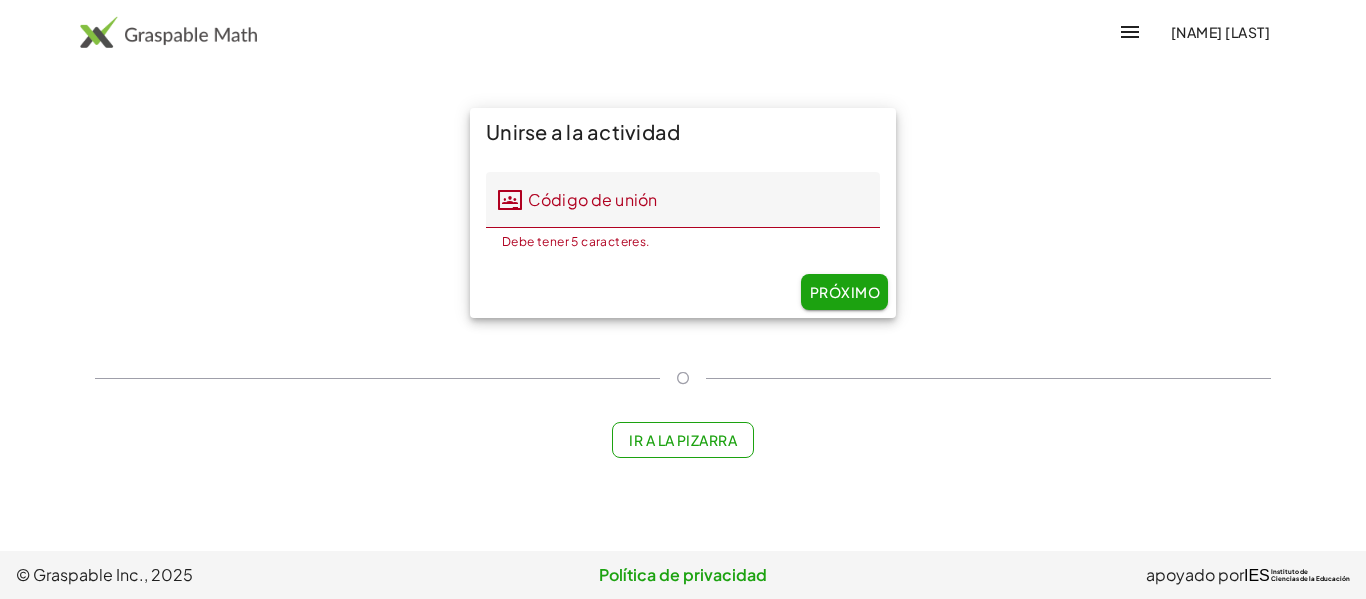 click on "[FIRST] [LAST] [INITIAL]" at bounding box center (1220, 32) 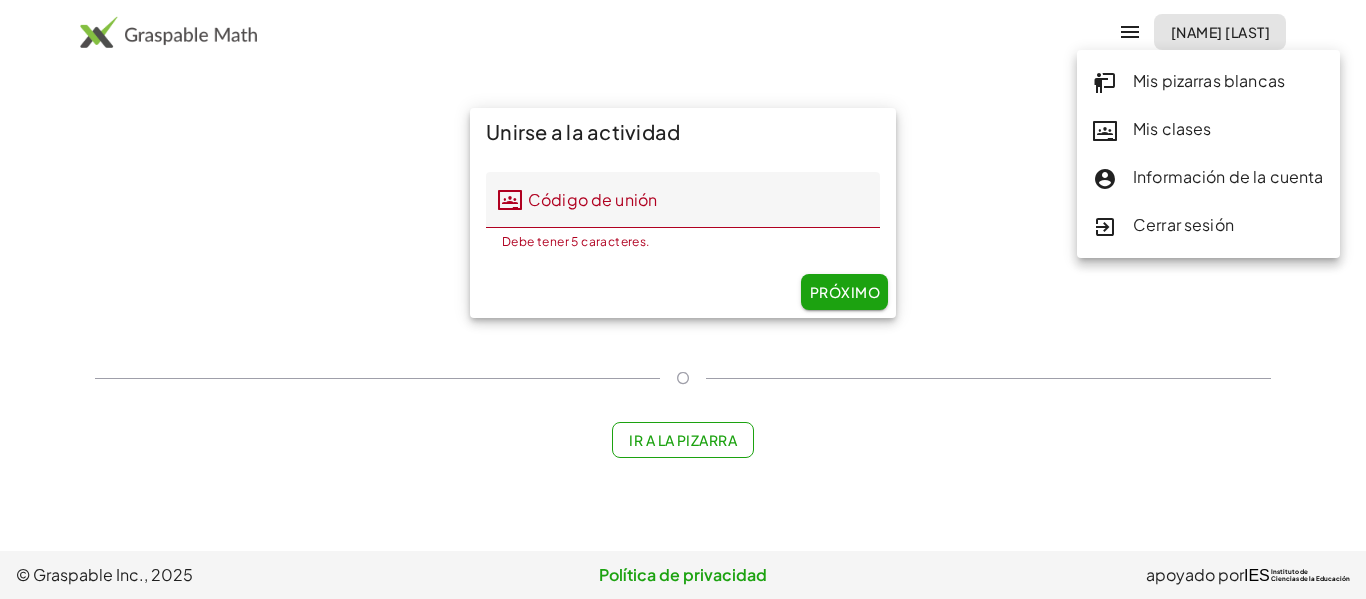 click on "Información de la cuenta" at bounding box center (1228, 176) 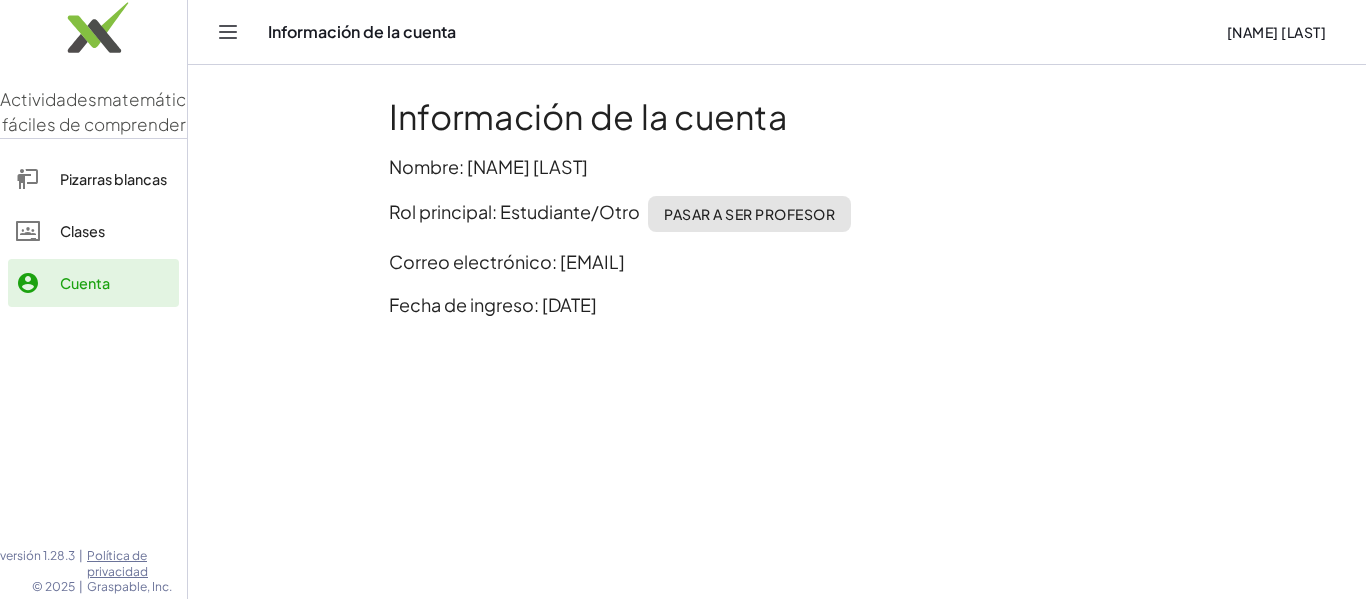 click on "Correo electrónico: geomy2493@gmail.com" at bounding box center [507, 261] 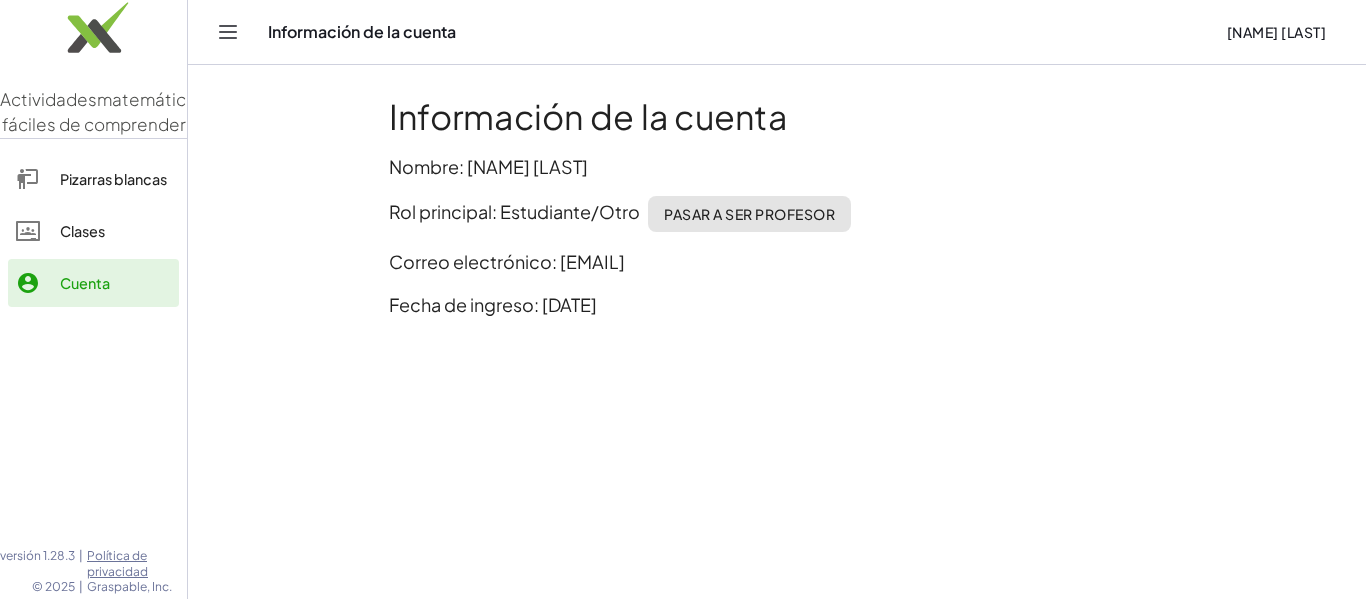 click on "Pizarras blancas" at bounding box center [113, 179] 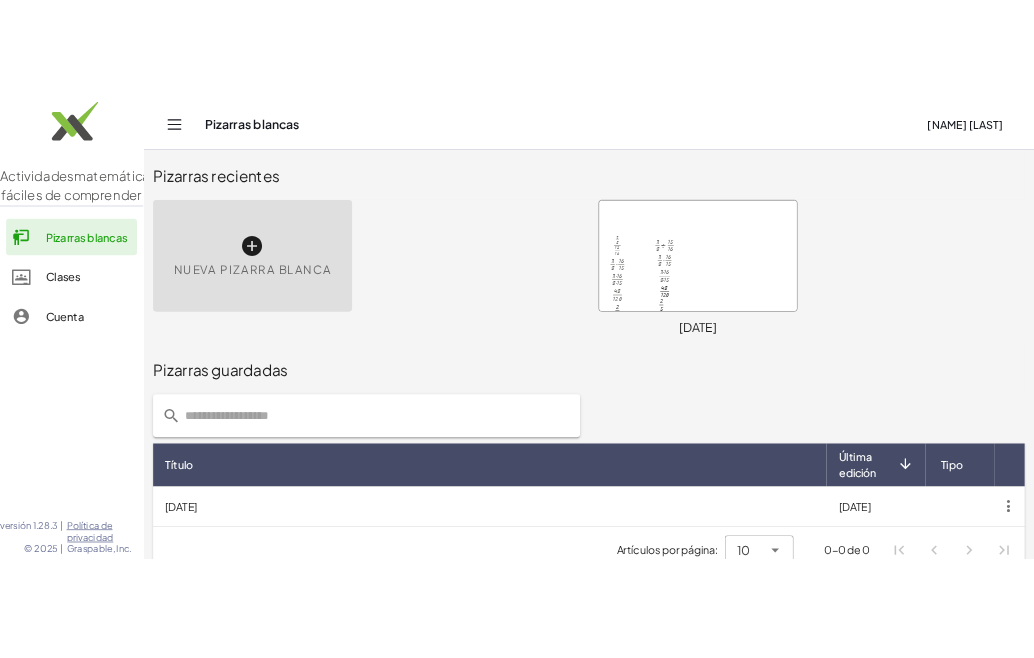 scroll, scrollTop: 0, scrollLeft: 0, axis: both 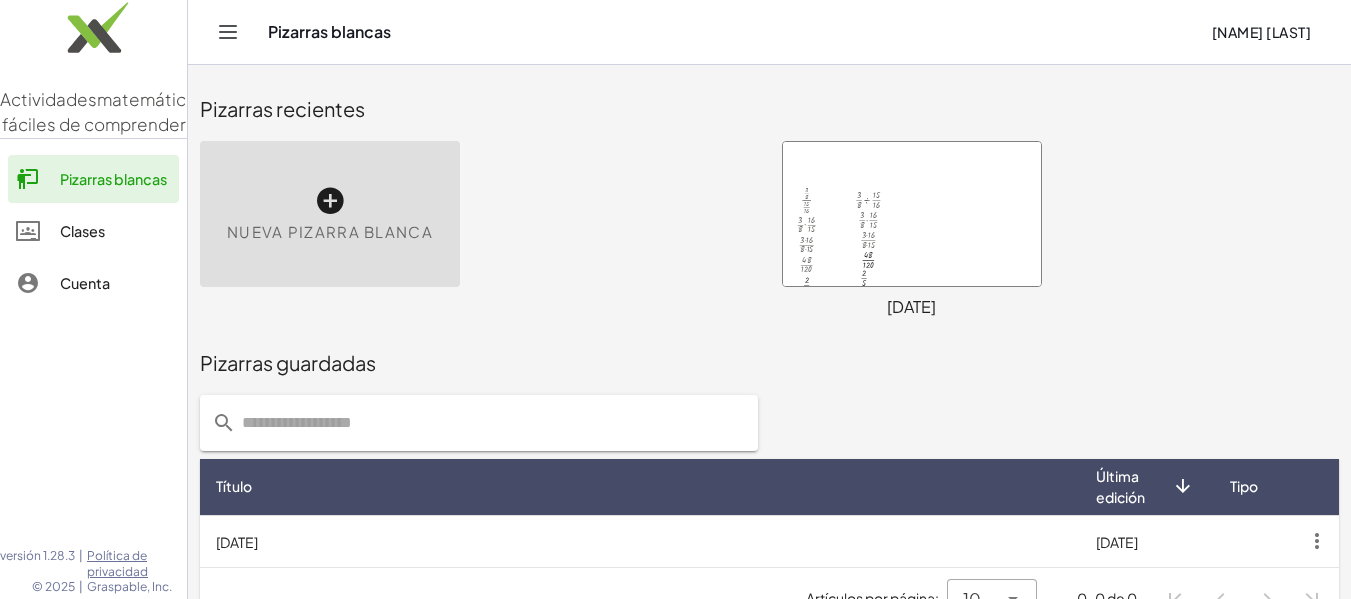 click on "Nueva pizarra blanca" at bounding box center [330, 214] 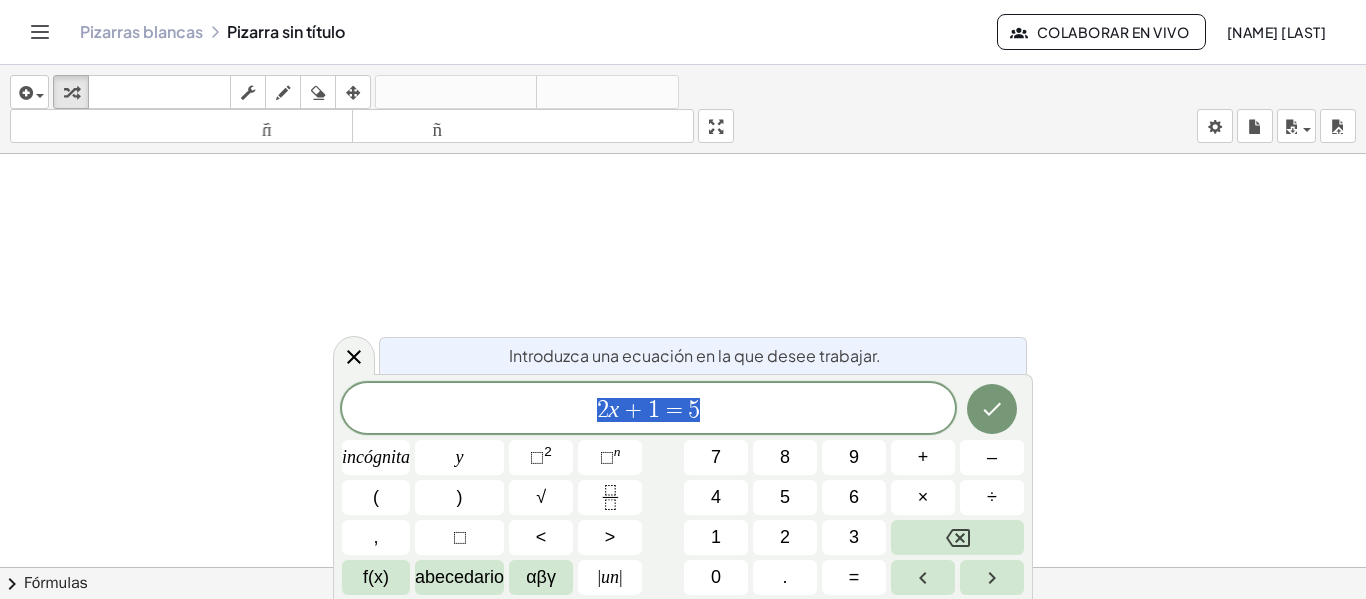 click on "Colaborar en vivo" at bounding box center (1113, 32) 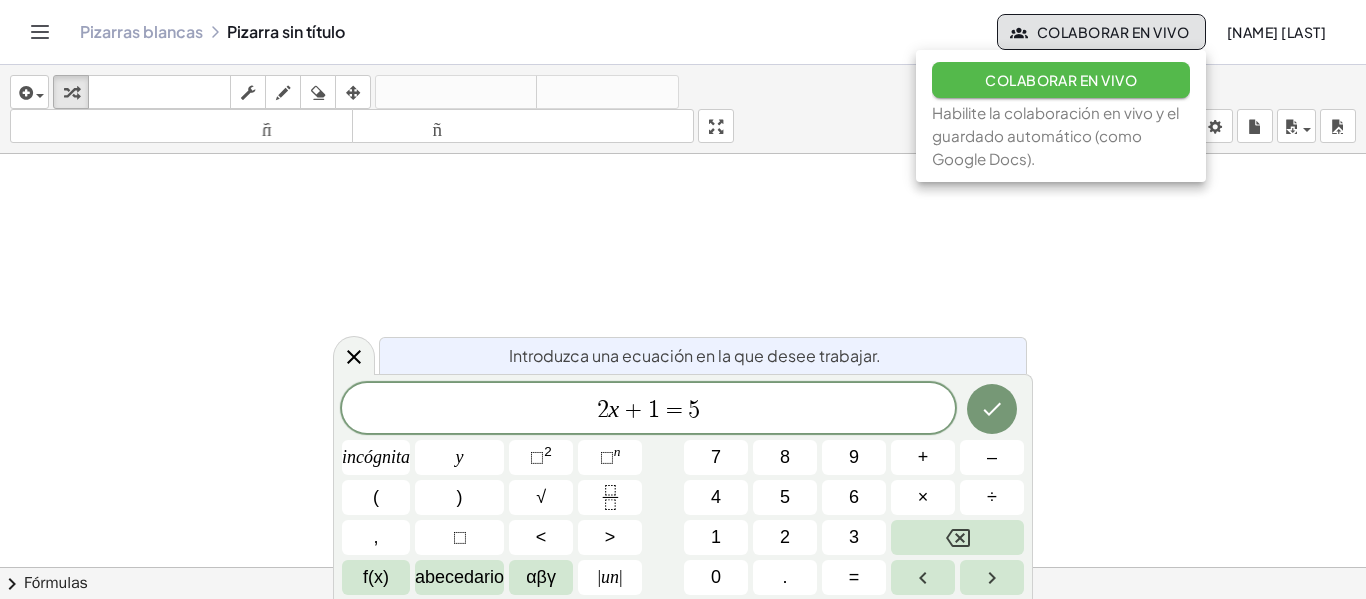 click on "Colaborar en vivo" at bounding box center (1061, 80) 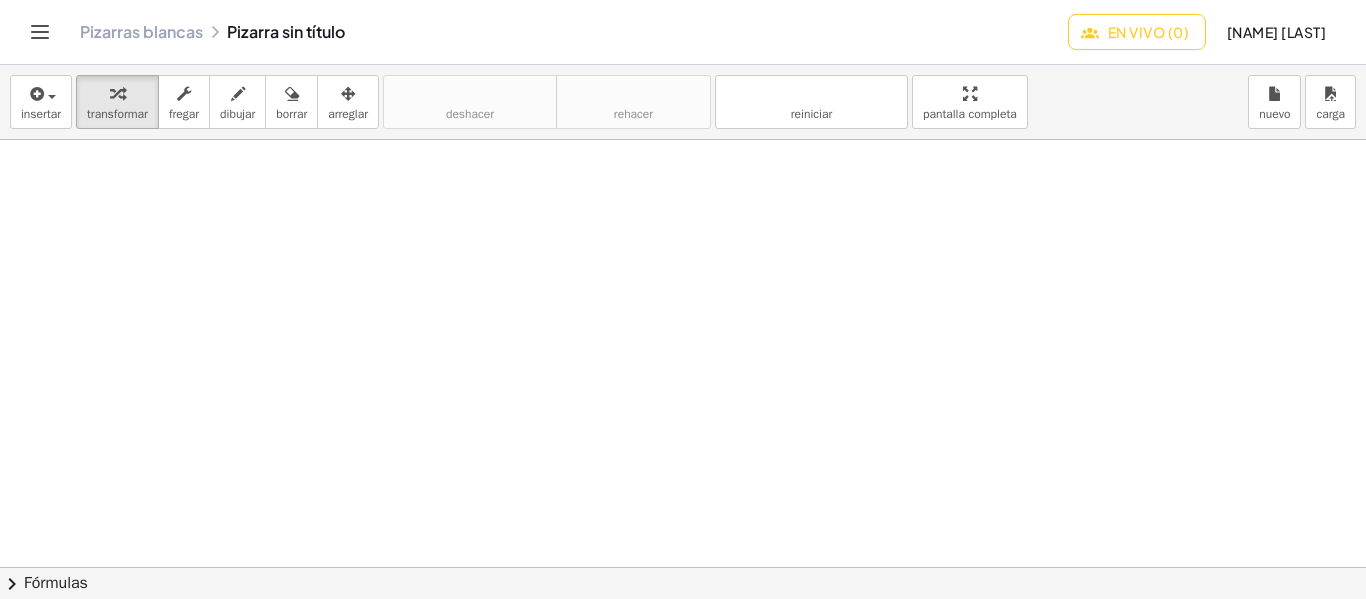 click on "Pizarras blancas Pizarra sin título" at bounding box center (574, 32) 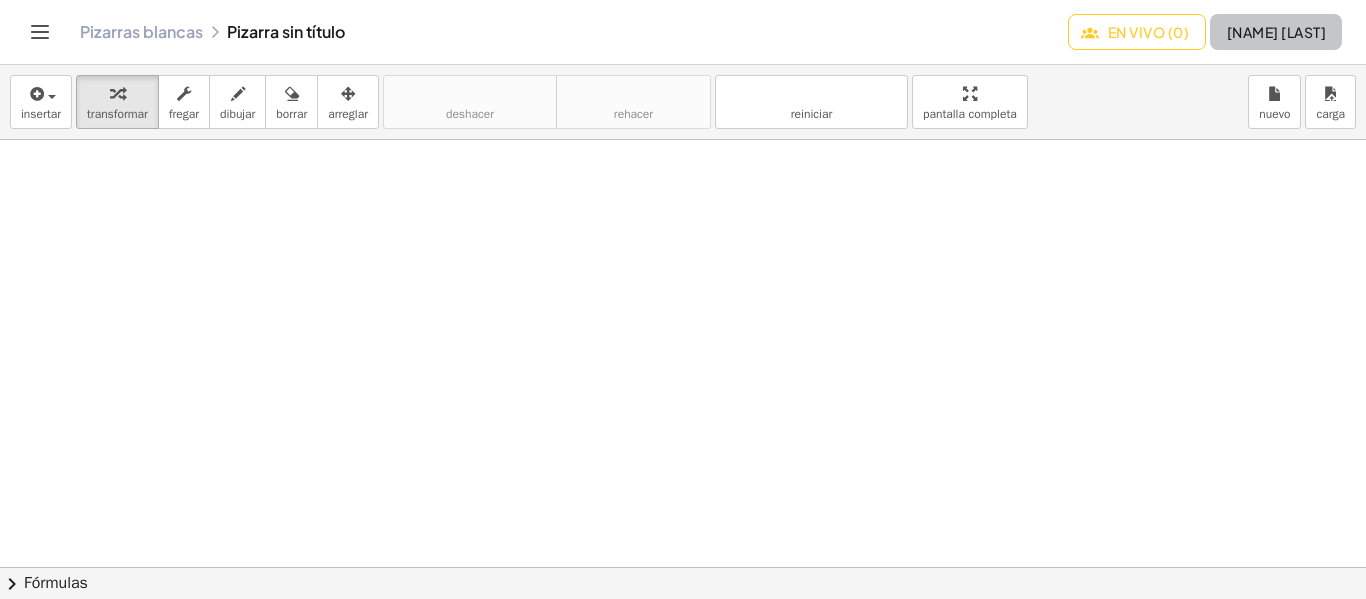 click on "[FIRST] [LAST] [INITIAL]" at bounding box center [1276, 32] 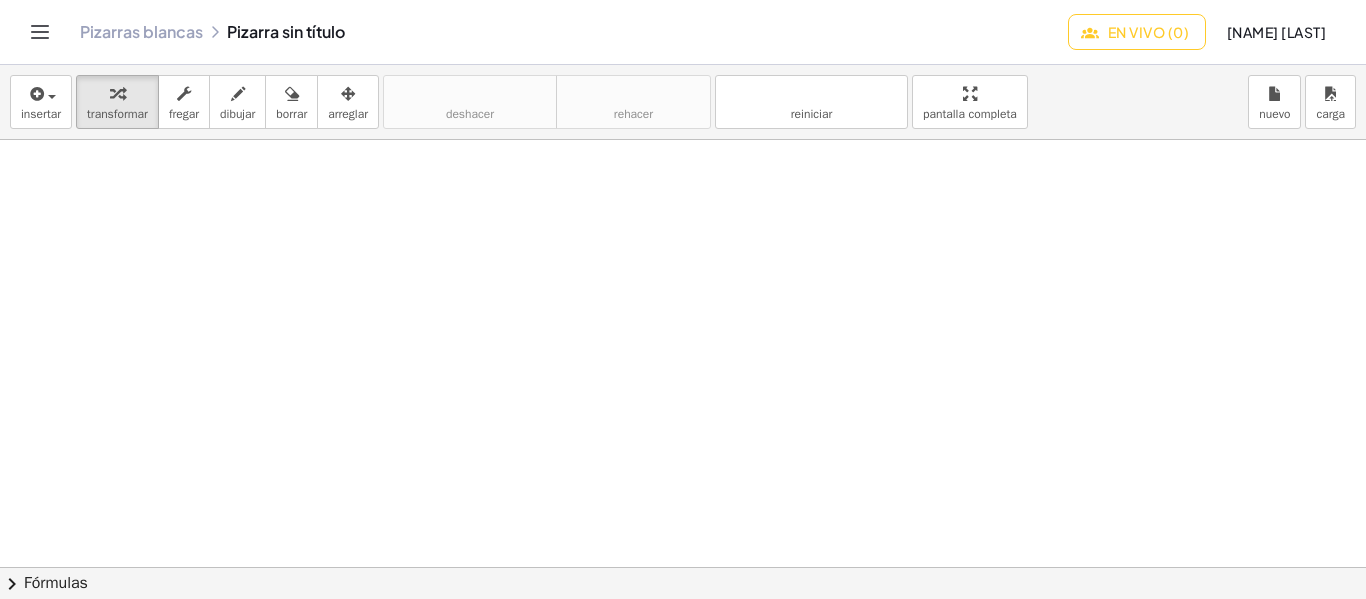 drag, startPoint x: 1255, startPoint y: 27, endPoint x: 804, endPoint y: 222, distance: 491.3512 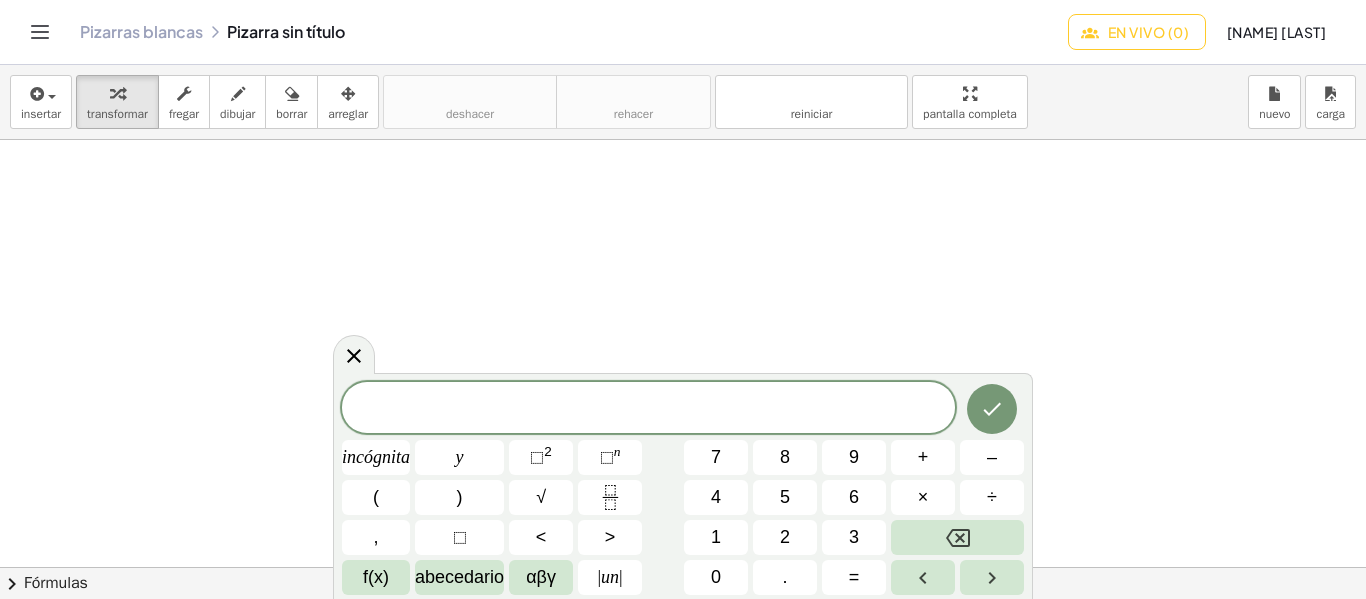 click 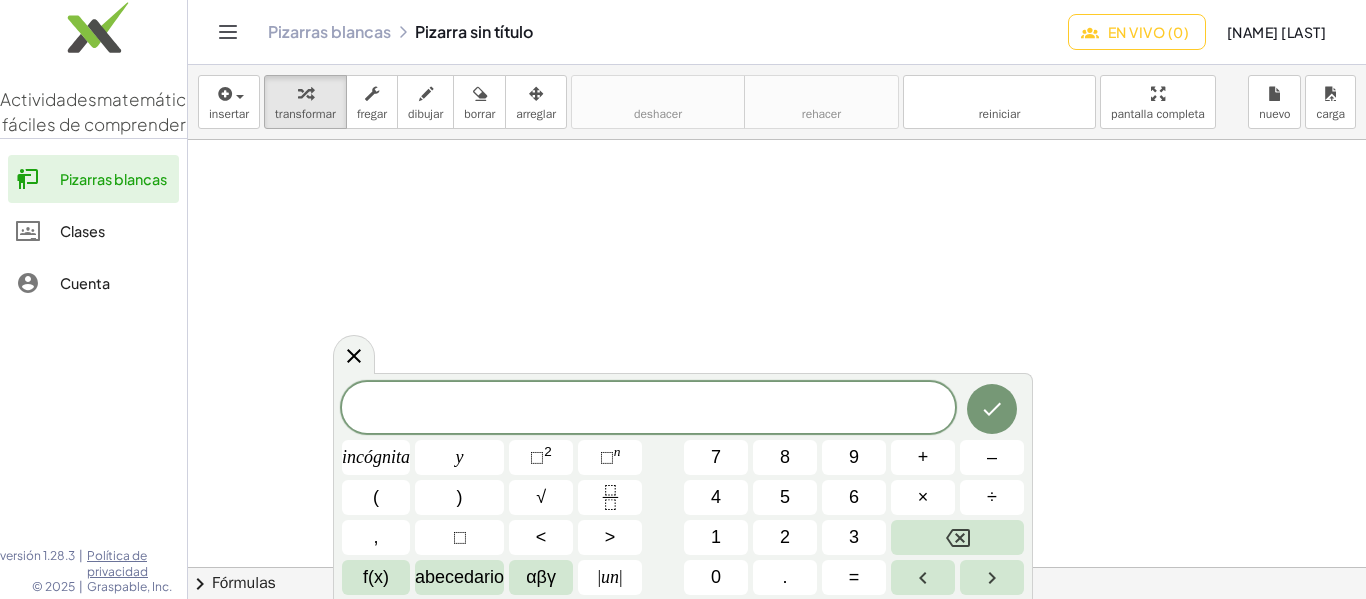 drag, startPoint x: 622, startPoint y: 225, endPoint x: 698, endPoint y: 208, distance: 77.87811 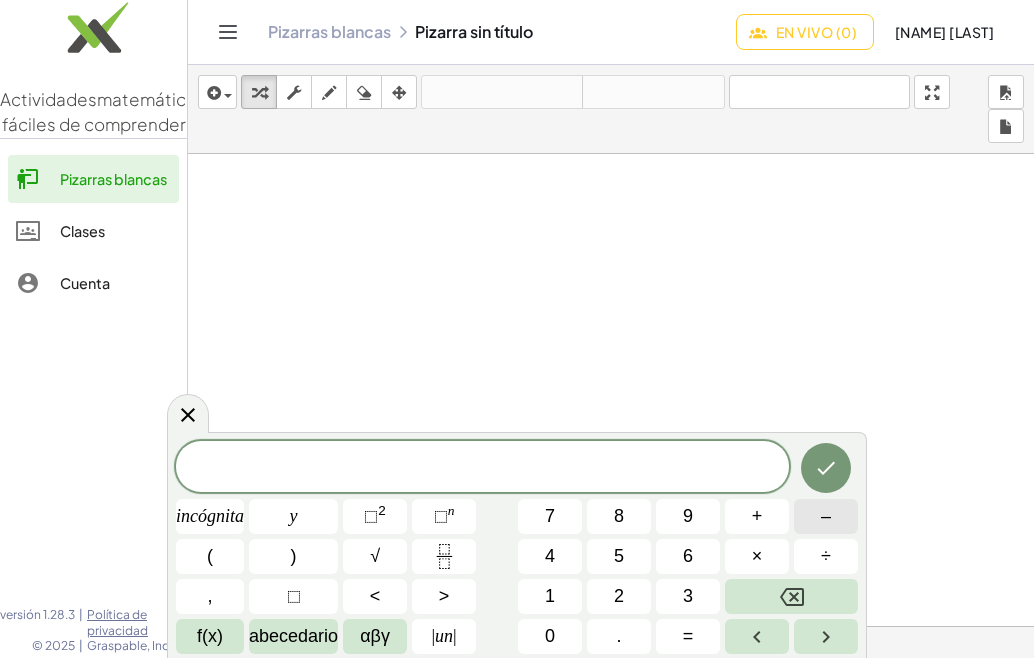 scroll, scrollTop: 400, scrollLeft: 0, axis: vertical 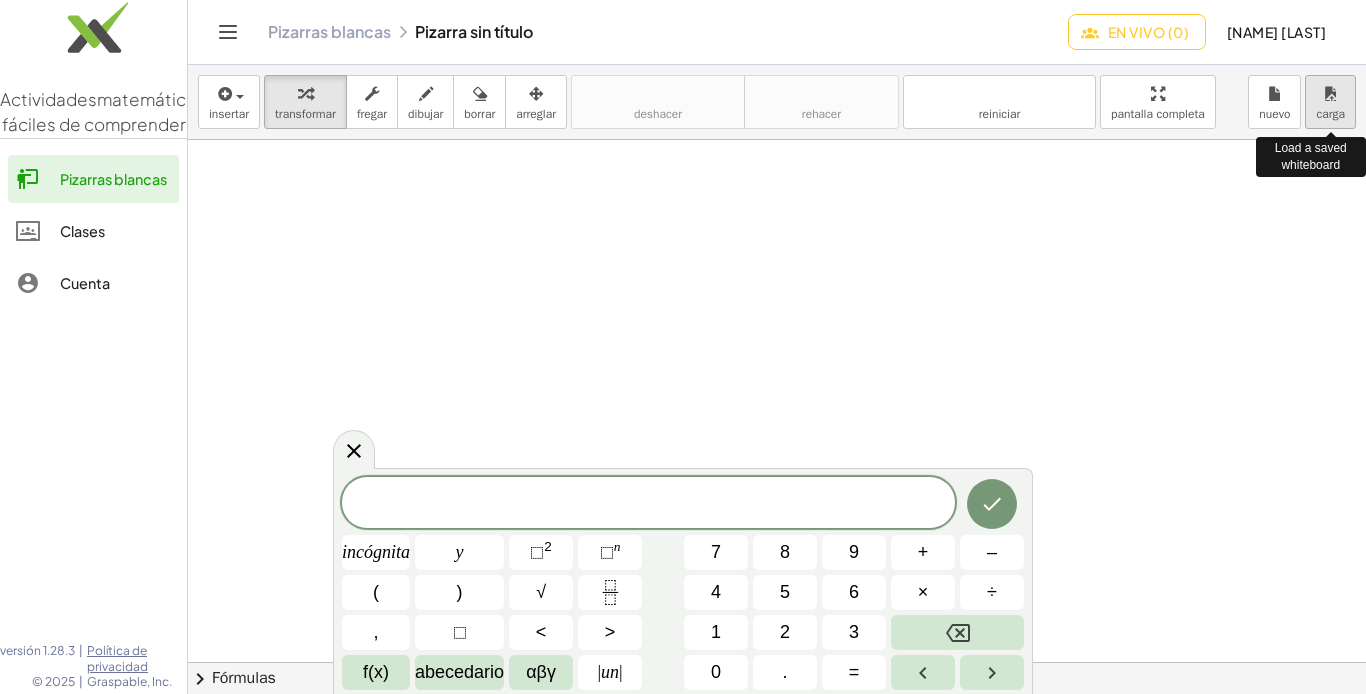 click at bounding box center (1330, 93) 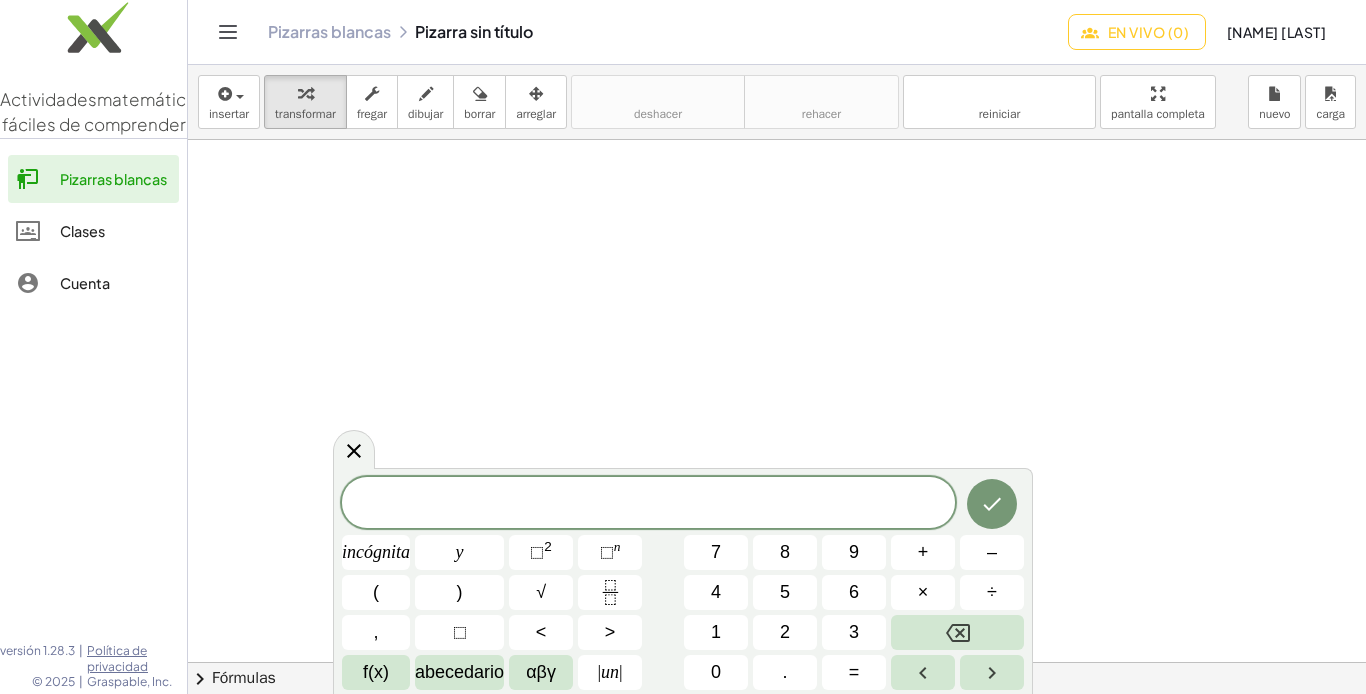 click on "En vivo (0)" at bounding box center (1148, 32) 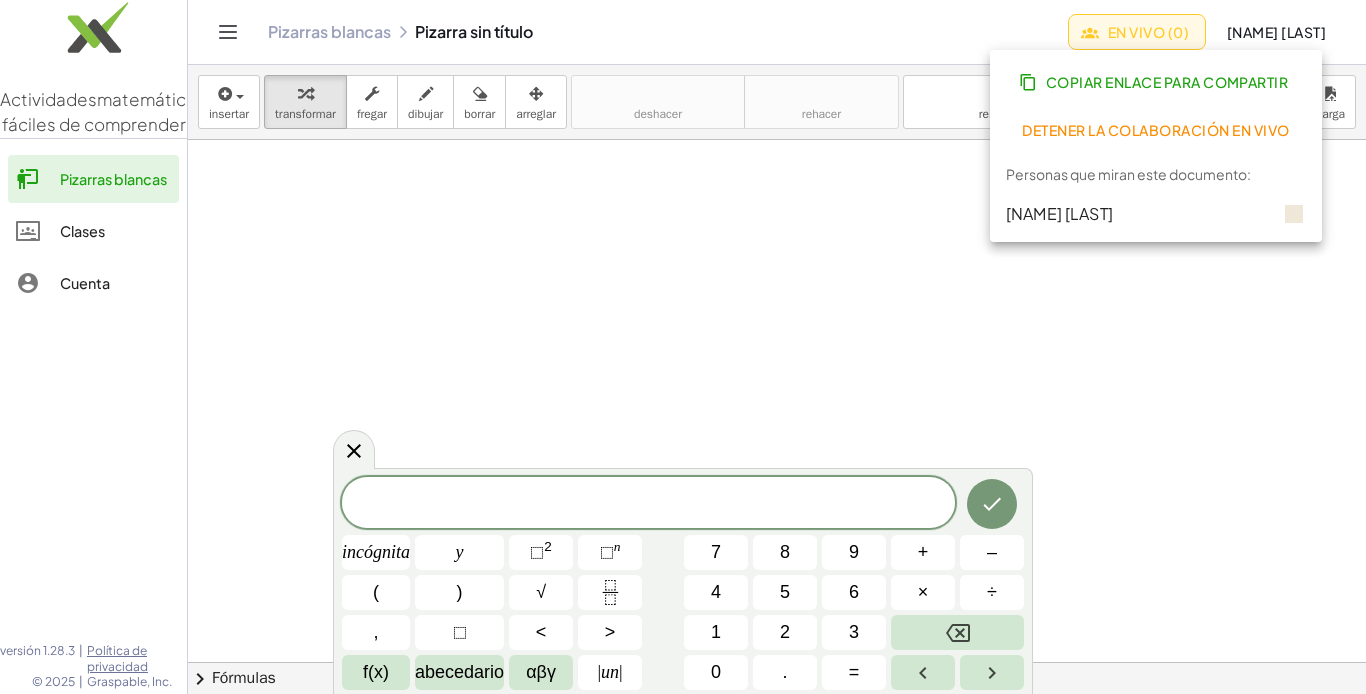 click on "Copiar enlace para compartir" at bounding box center [1167, 82] 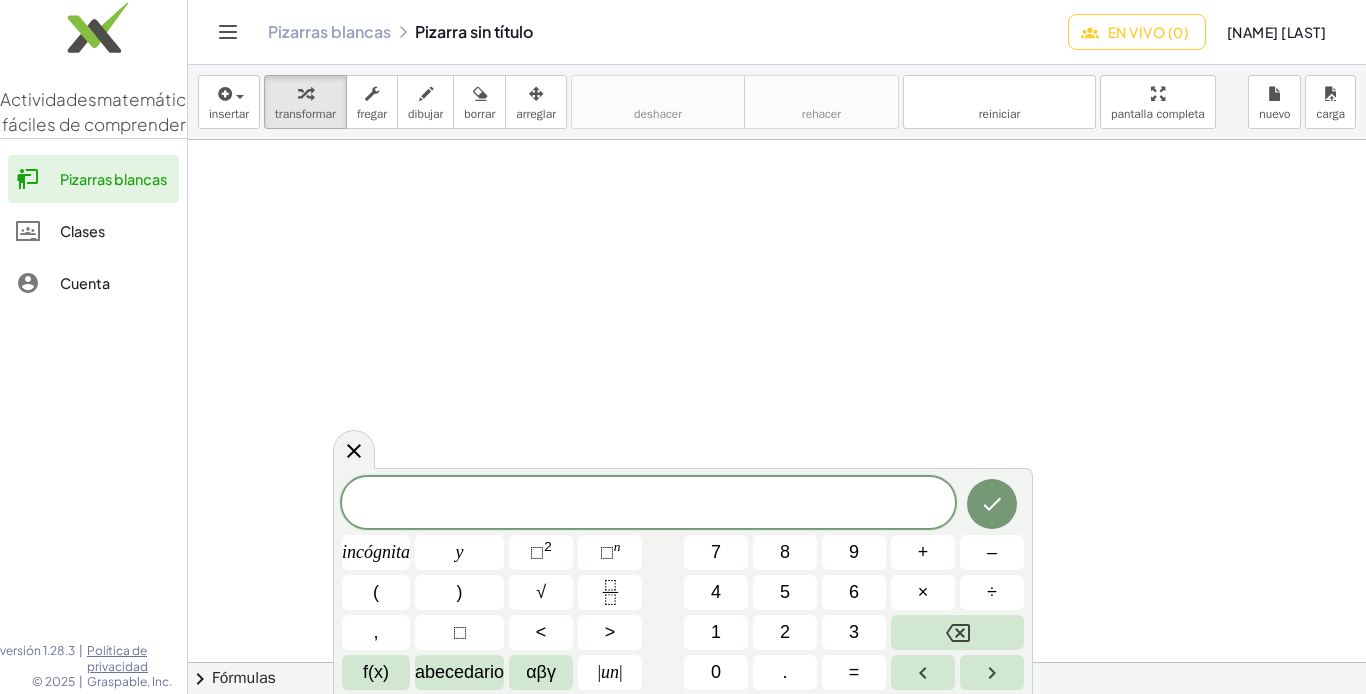 click at bounding box center [777, 590] 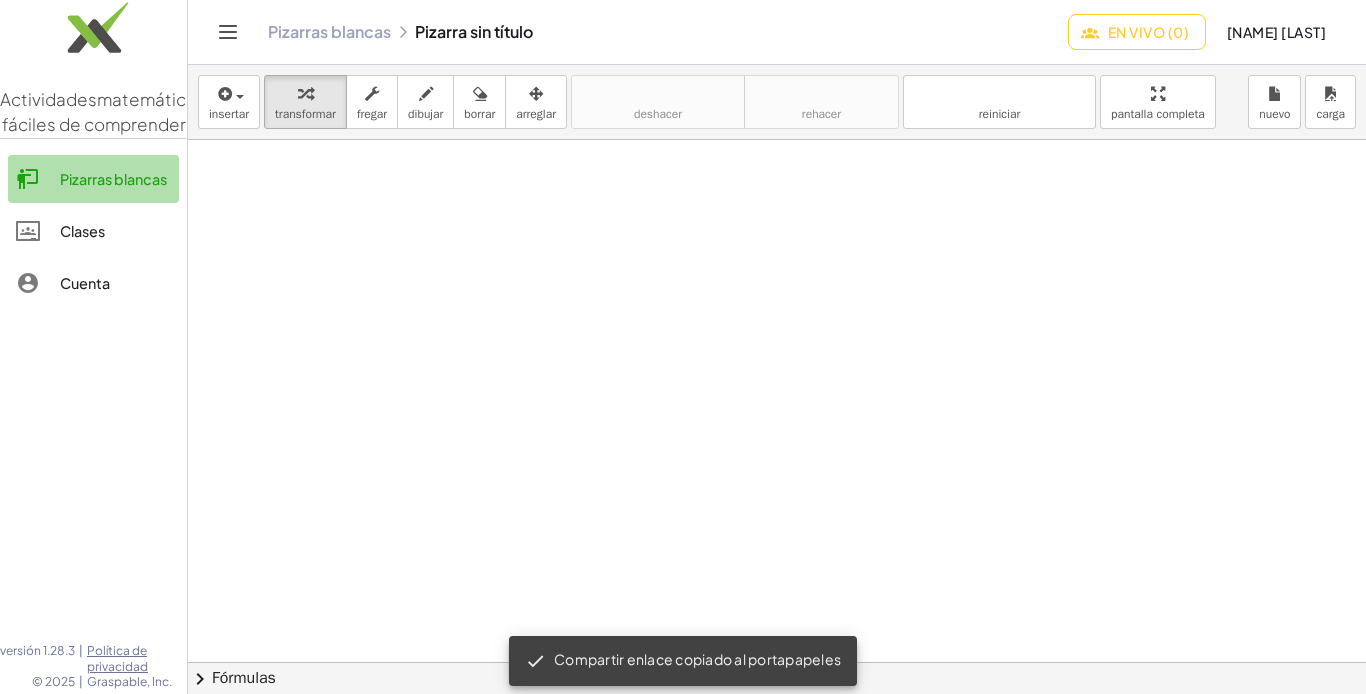 click on "Pizarras blancas" at bounding box center [113, 179] 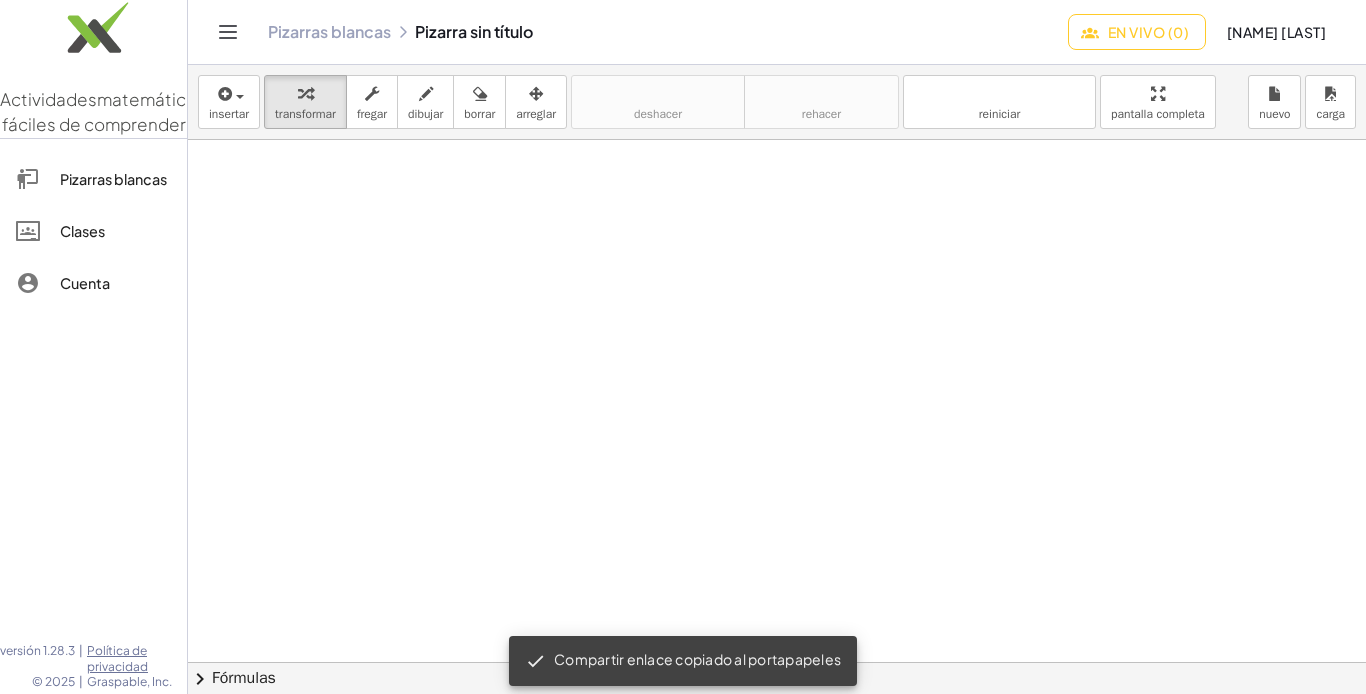 click on "[FIRST] [LAST] [INITIAL]" at bounding box center (1276, 32) 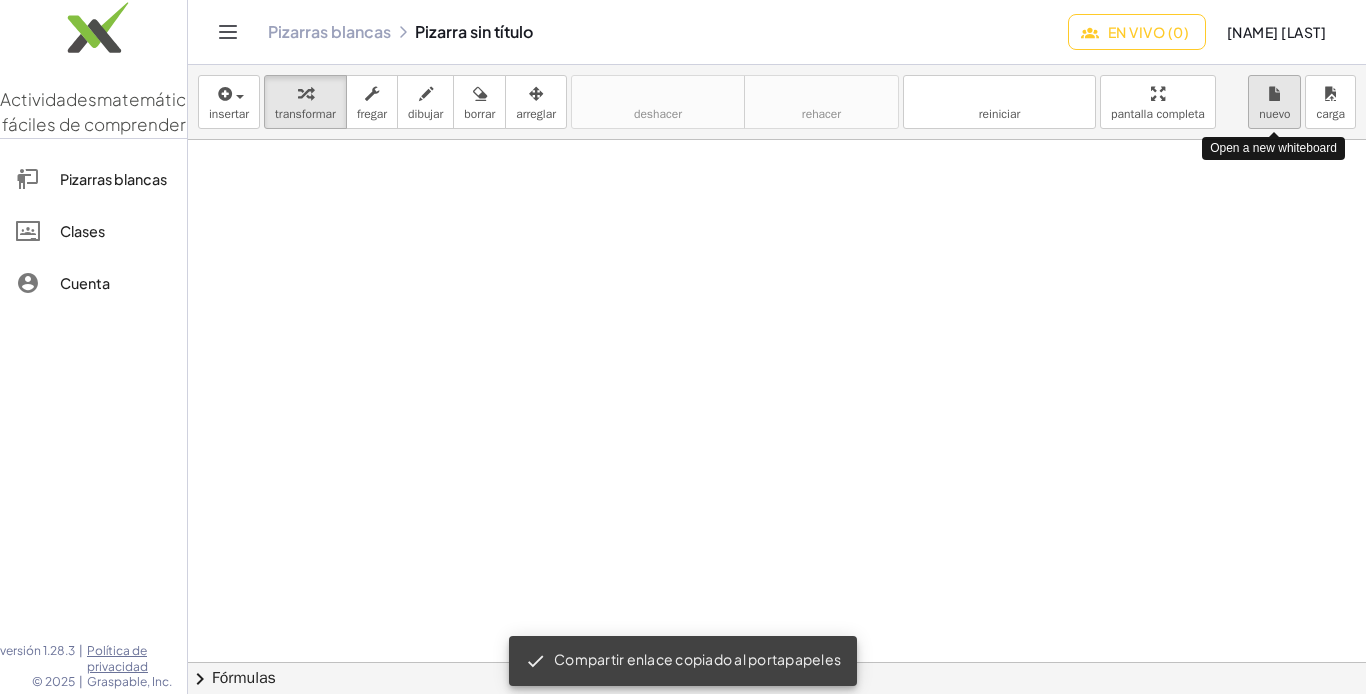 click on "nuevo" at bounding box center (1274, 114) 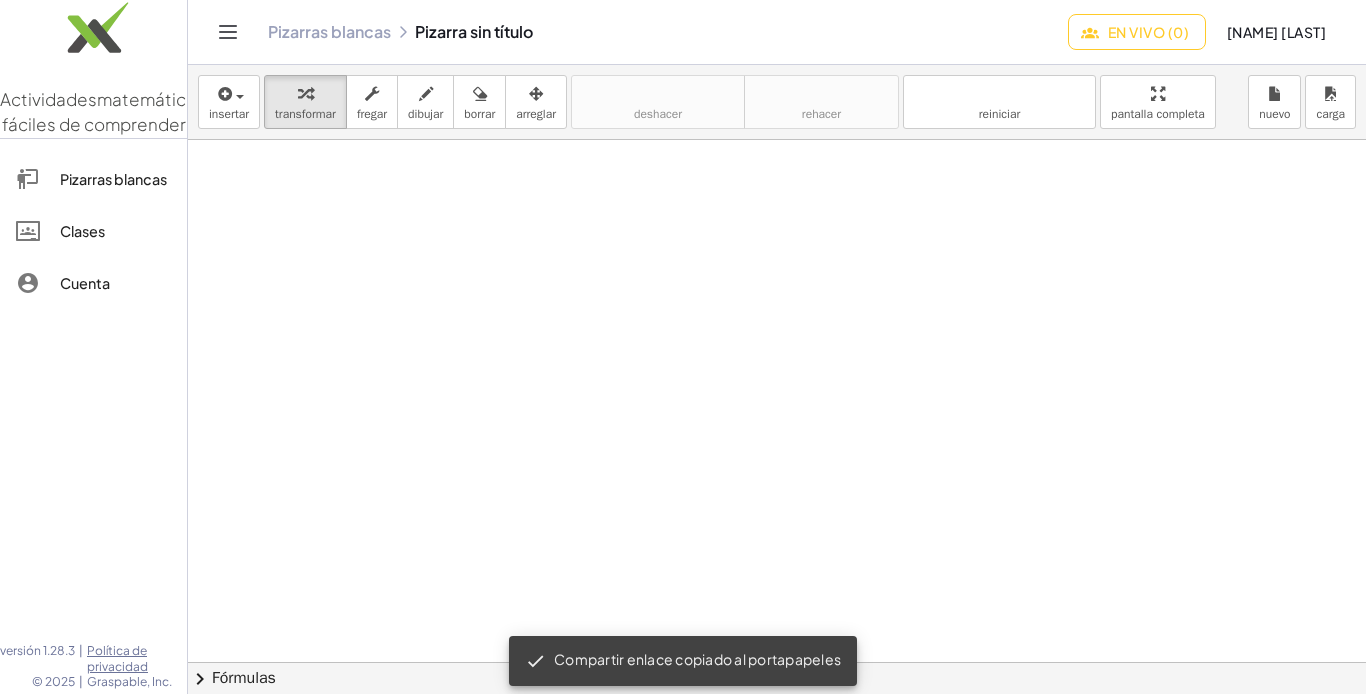 drag, startPoint x: 898, startPoint y: 362, endPoint x: 932, endPoint y: 342, distance: 39.446167 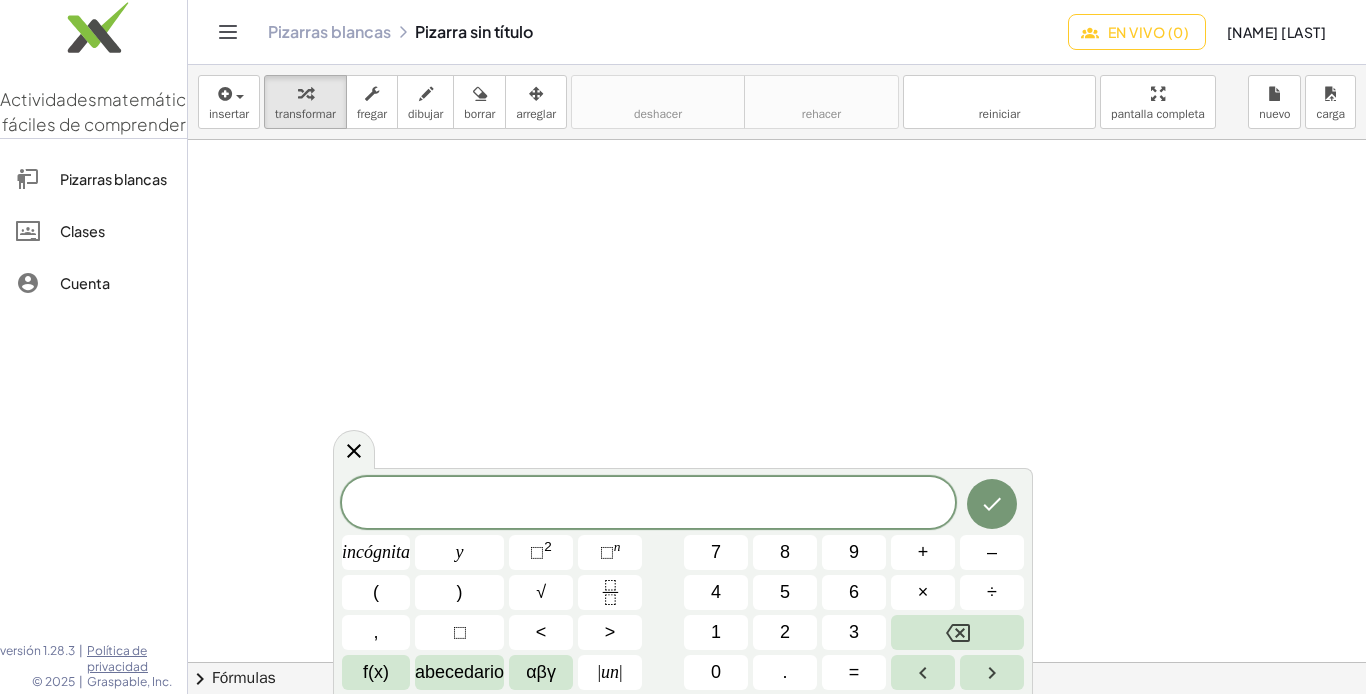 click at bounding box center (777, 590) 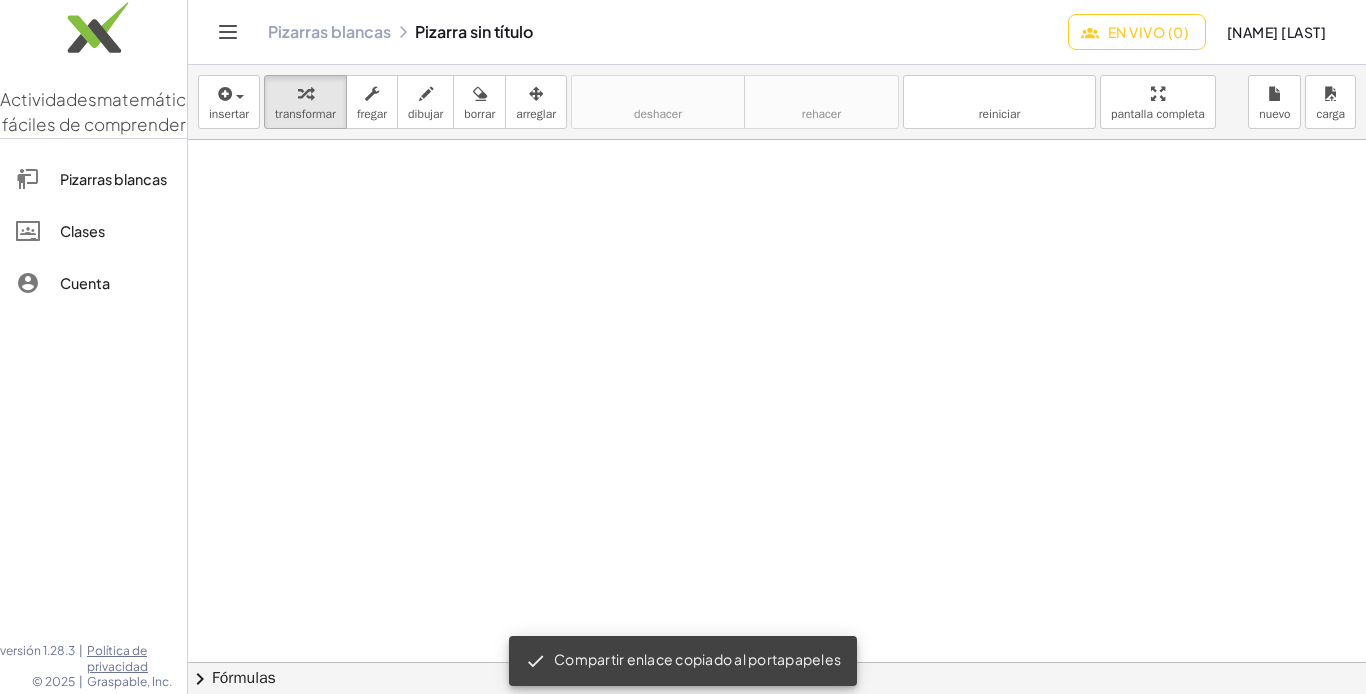 click on "matemáticas fáciles de comprender" at bounding box center (104, 112) 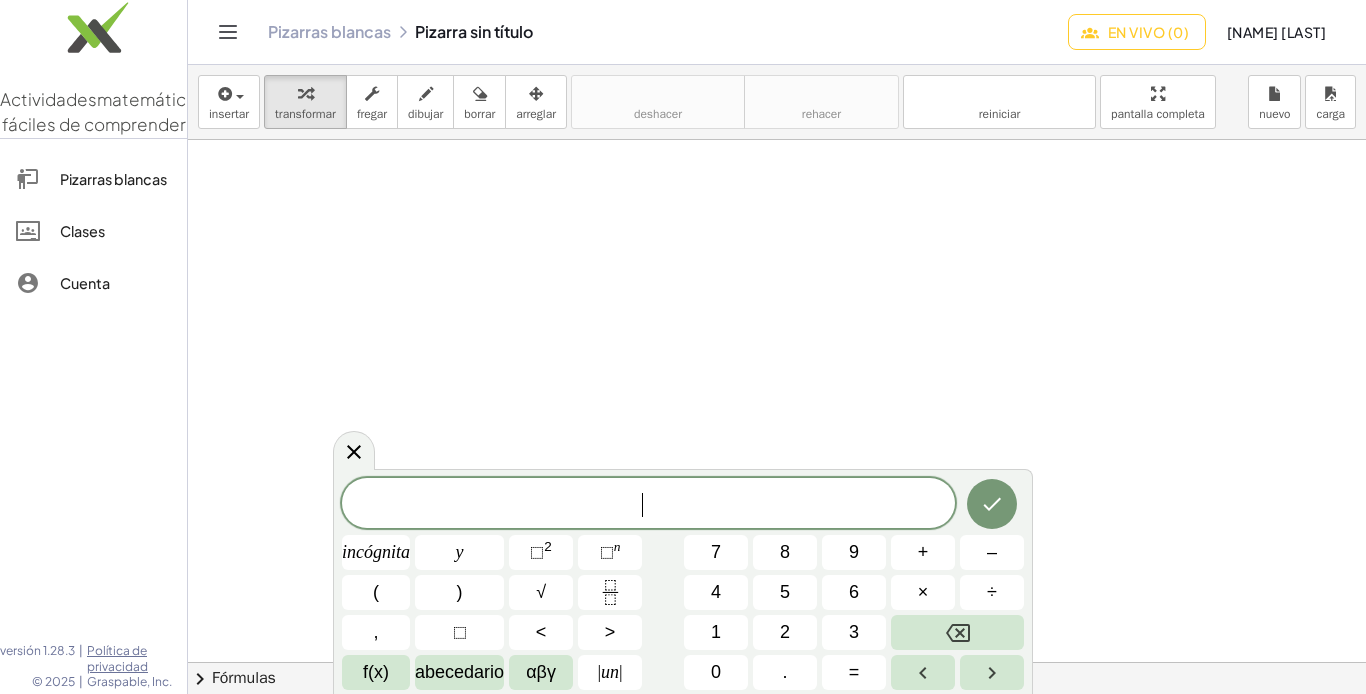 click at bounding box center [777, 590] 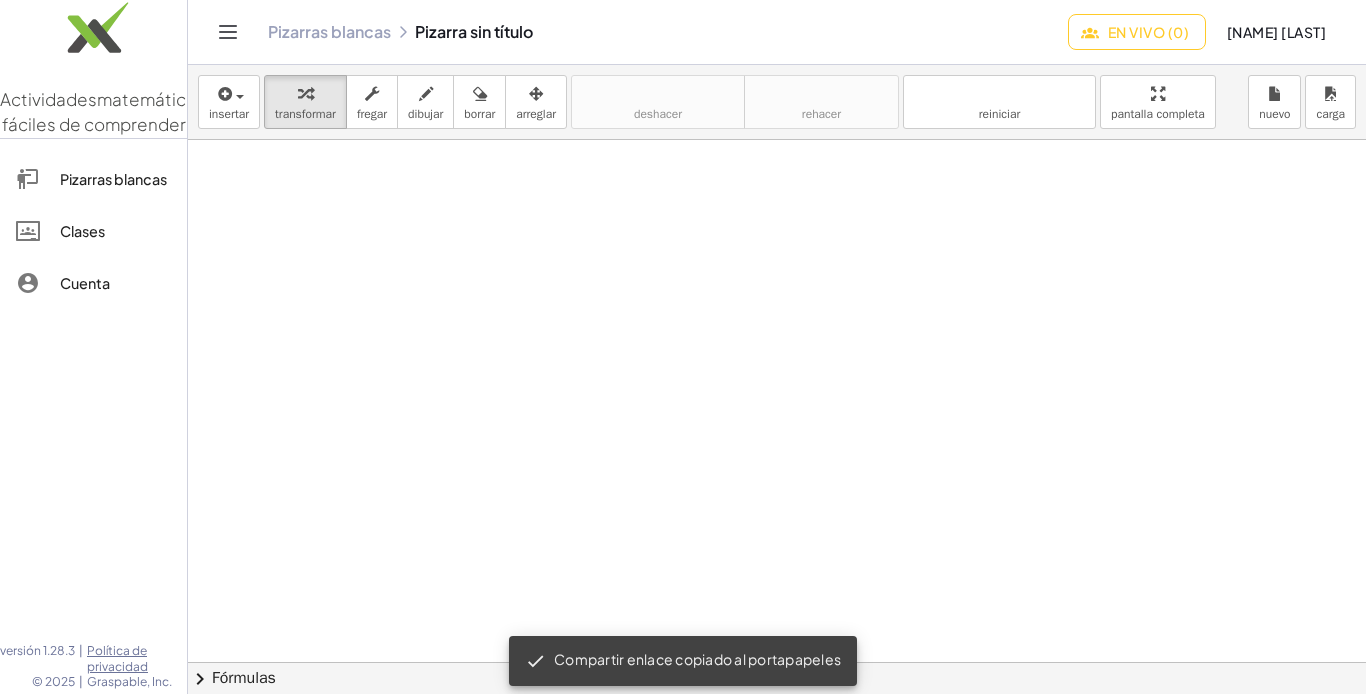 click on "[FIRST] [LAST] [INITIAL]" at bounding box center [1276, 32] 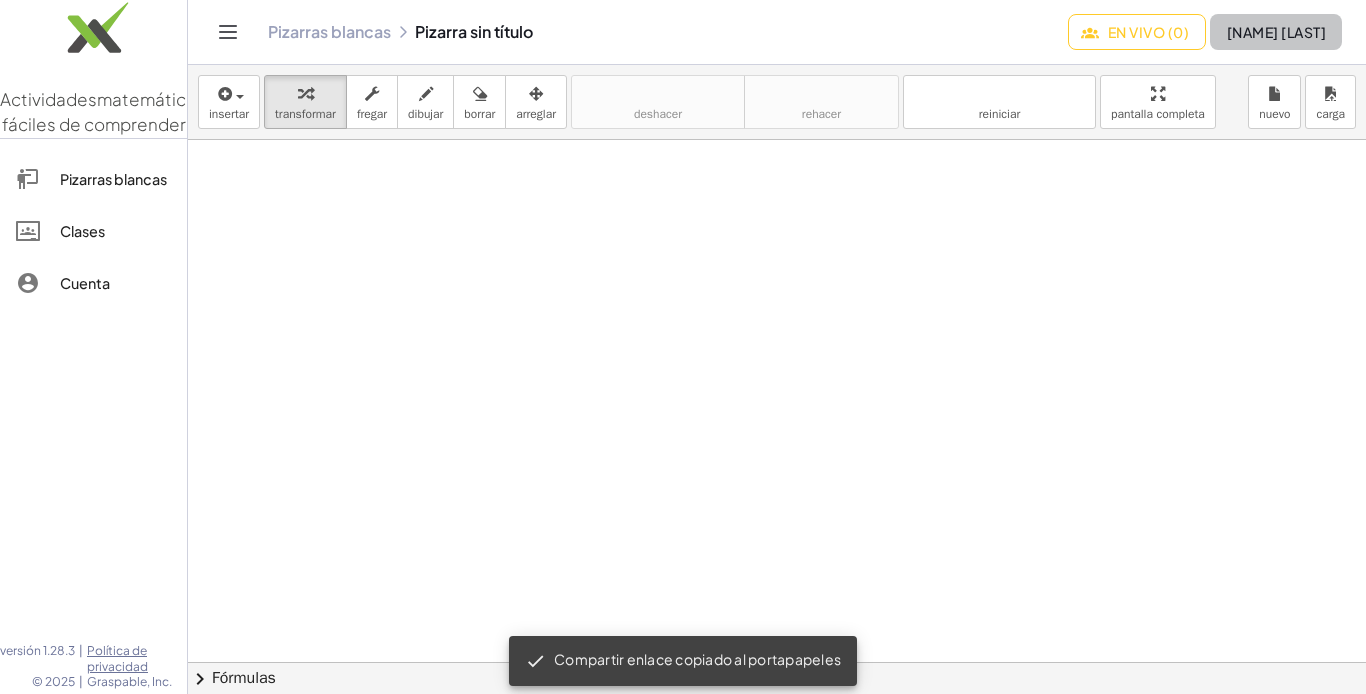 click on "[FIRST] [LAST] [INITIAL]" at bounding box center [1276, 32] 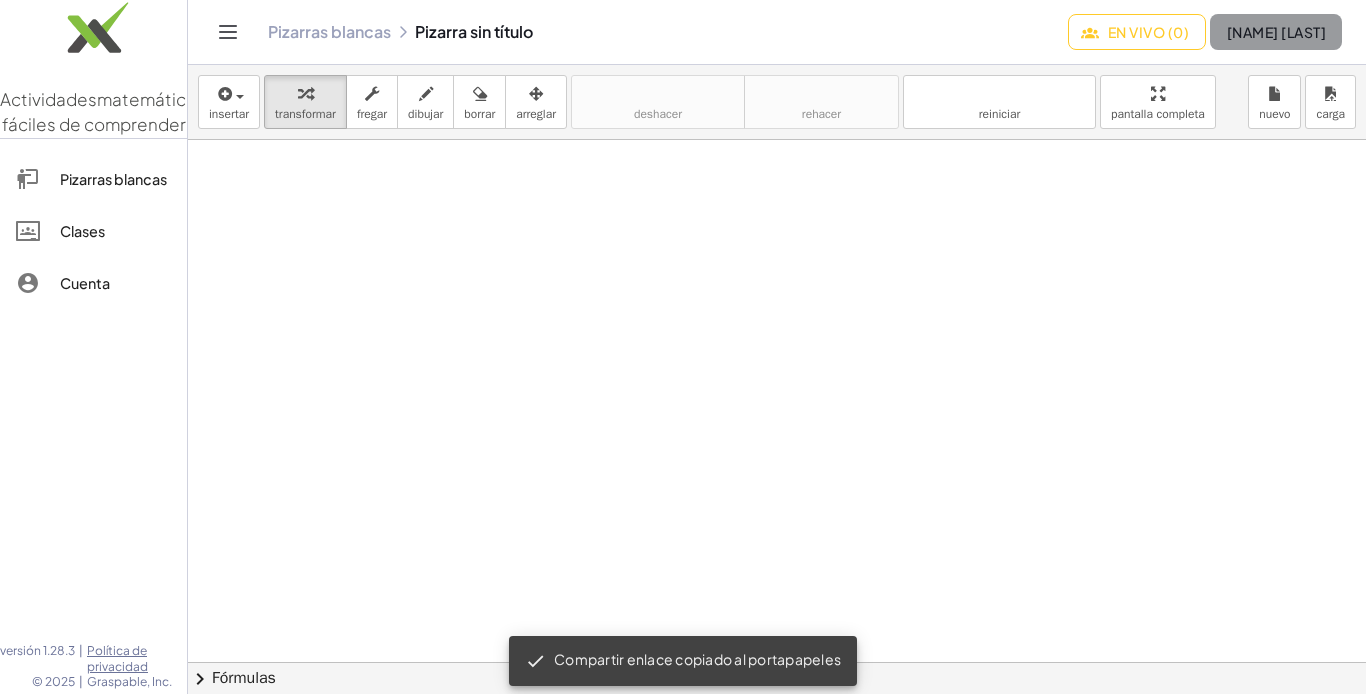 click on "[FIRST] [LAST] [INITIAL]" at bounding box center (1276, 32) 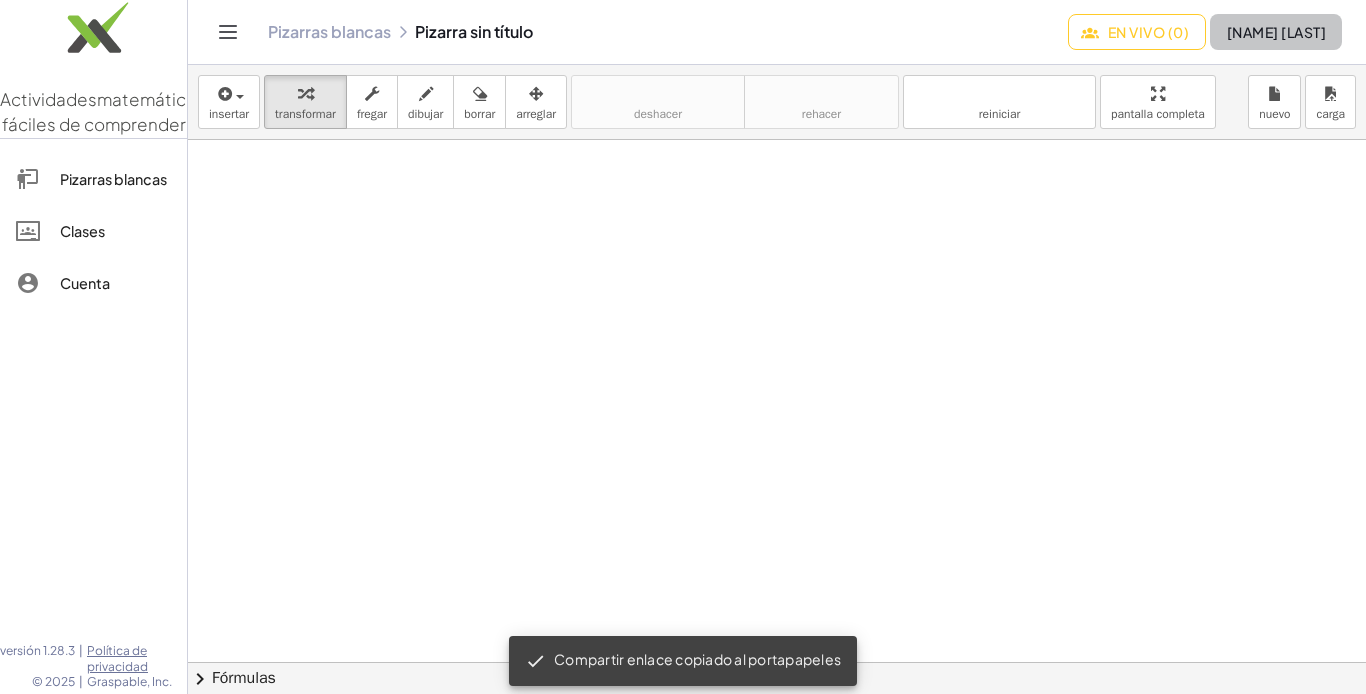 click on "[FIRST] [LAST] [INITIAL]" at bounding box center (1276, 32) 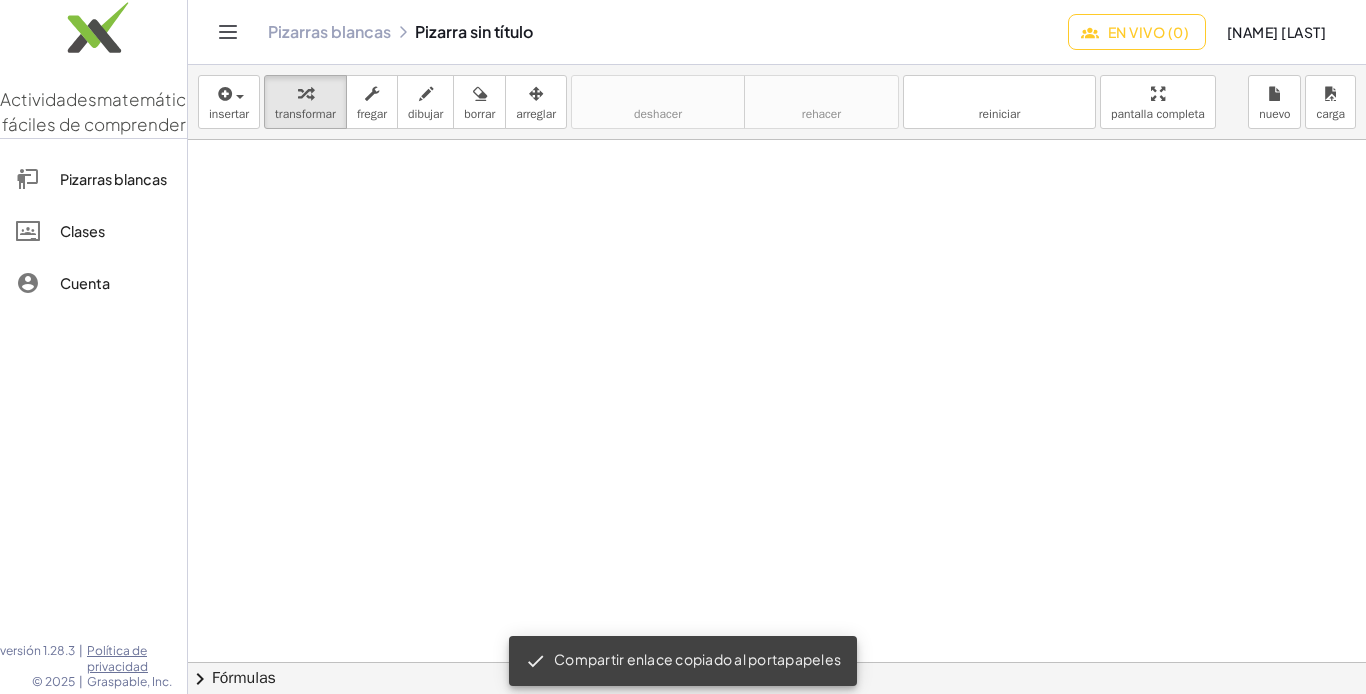 click on "En vivo (0)" at bounding box center [1148, 32] 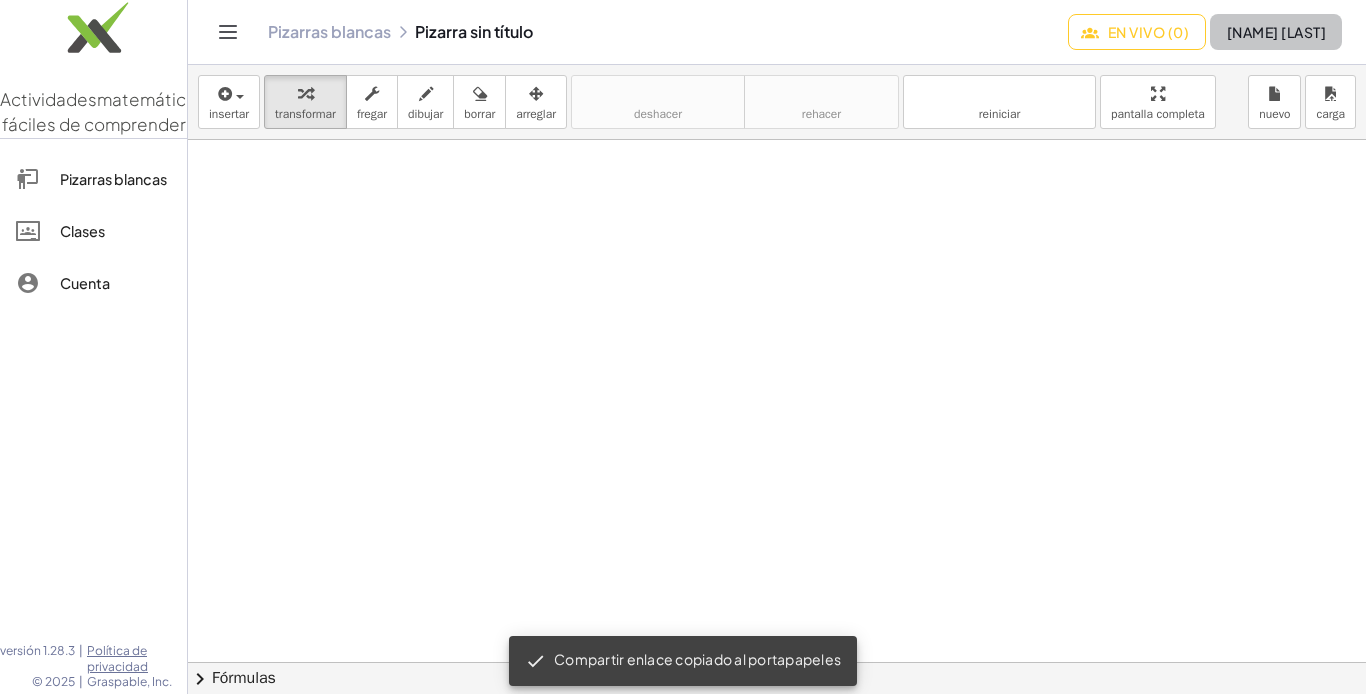 click on "[FIRST] [LAST] [INITIAL]" at bounding box center [1276, 32] 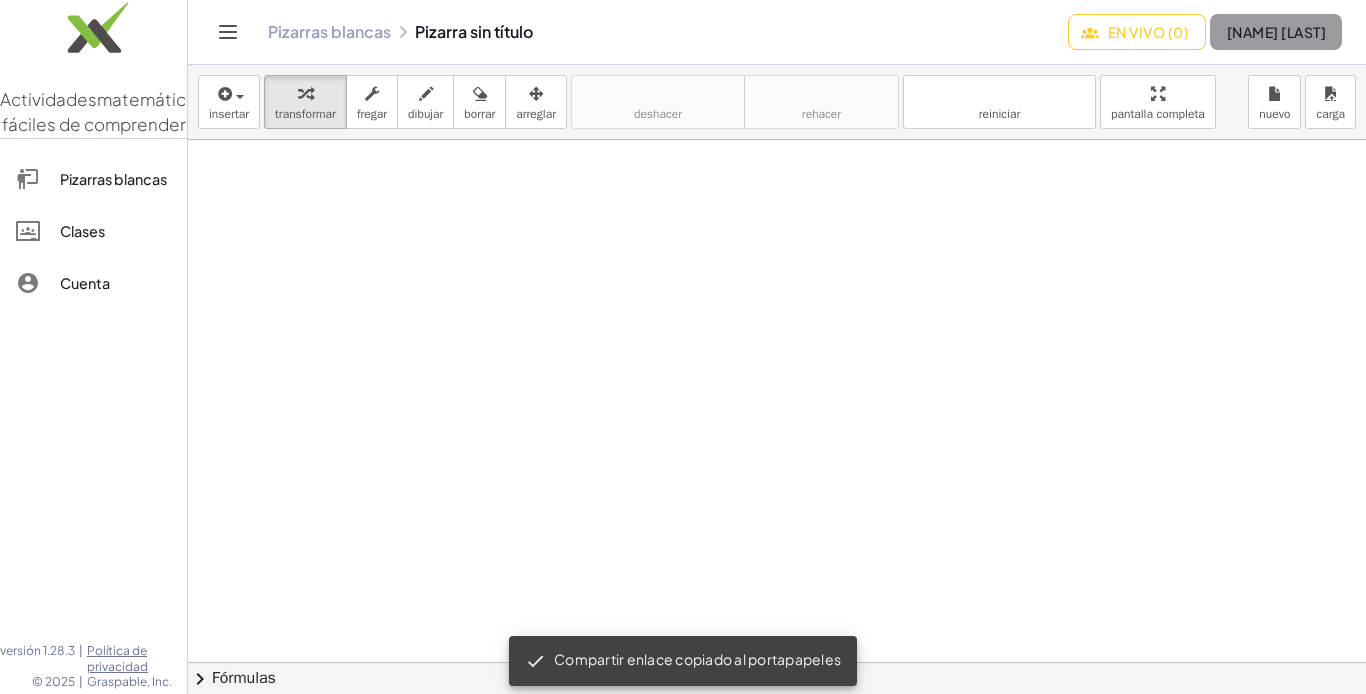 click on "[FIRST] [LAST] [INITIAL]" at bounding box center [1276, 32] 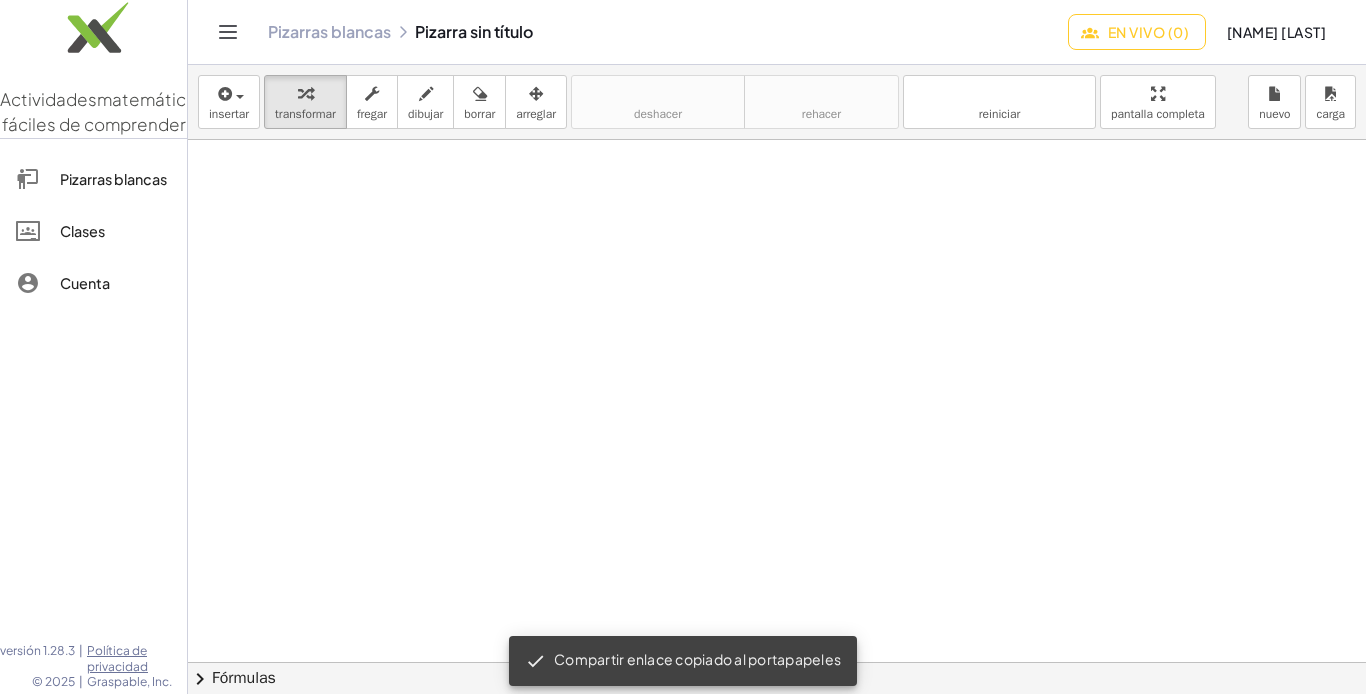 click 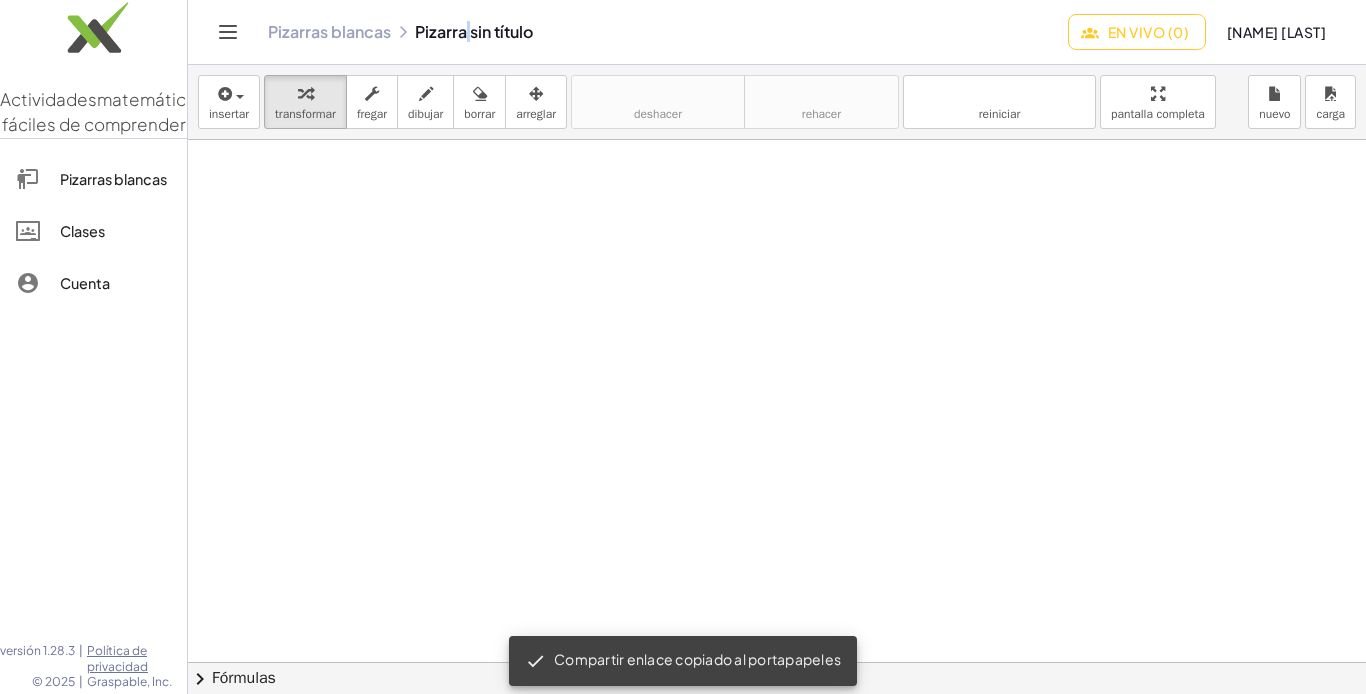 click on "Pizarras blancas Pizarra sin título" at bounding box center (668, 32) 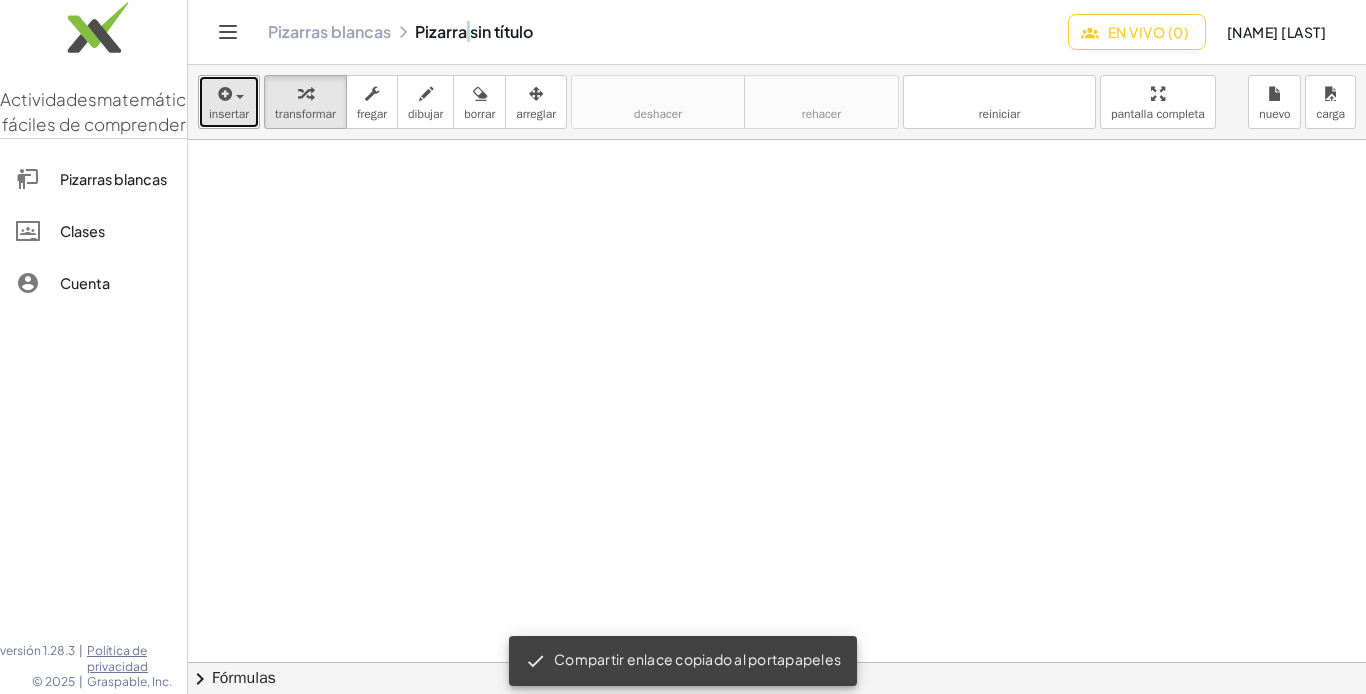 click on "insertar" at bounding box center (229, 114) 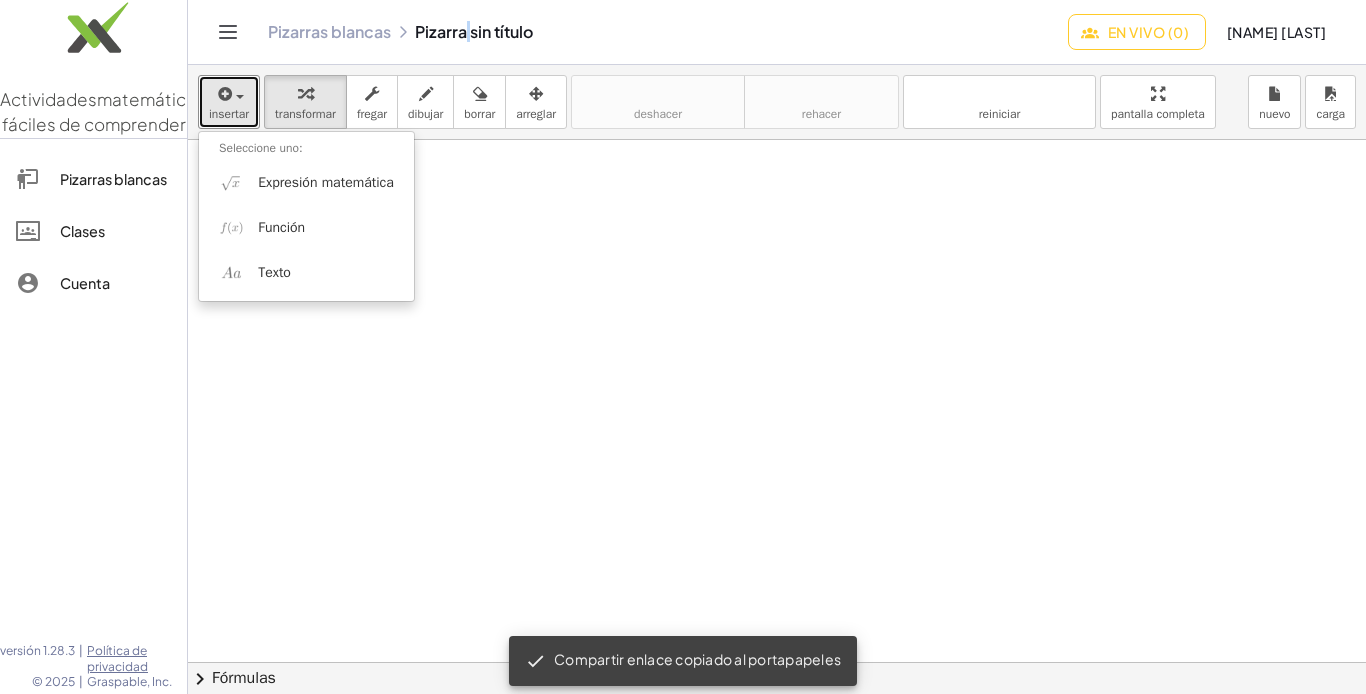click at bounding box center (777, 590) 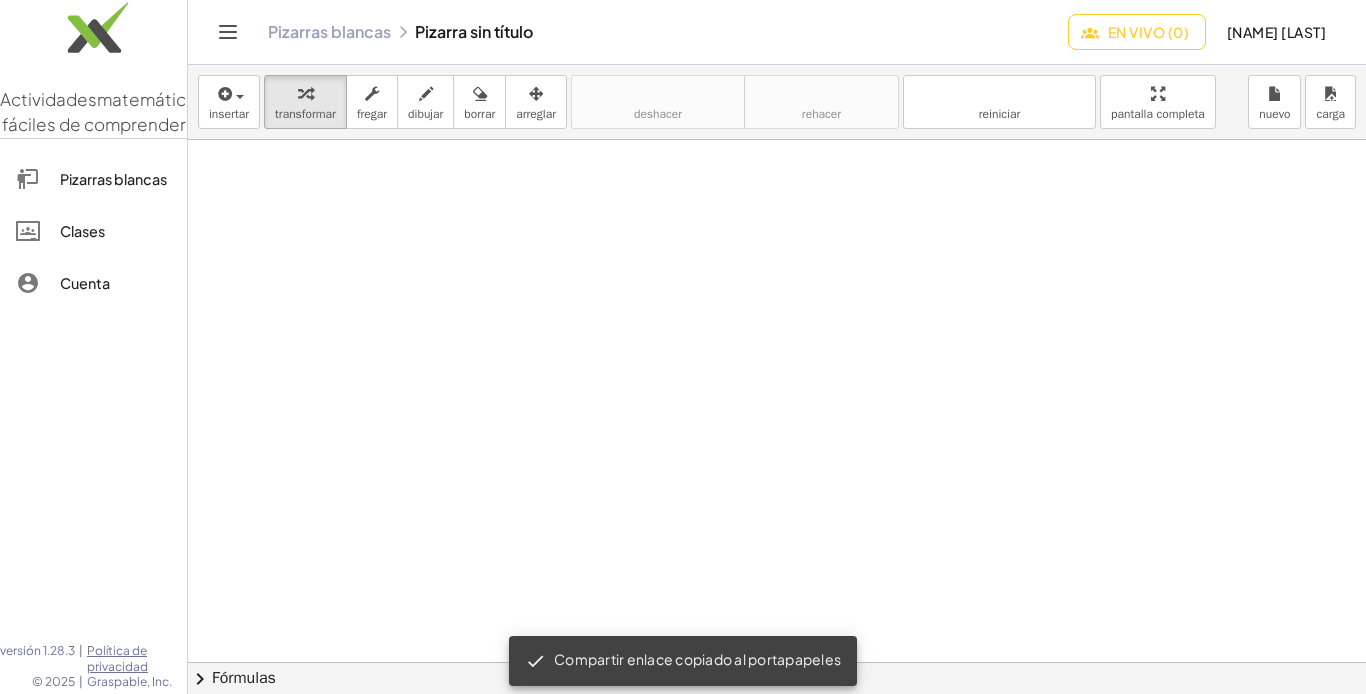click on "Cuenta" at bounding box center (85, 283) 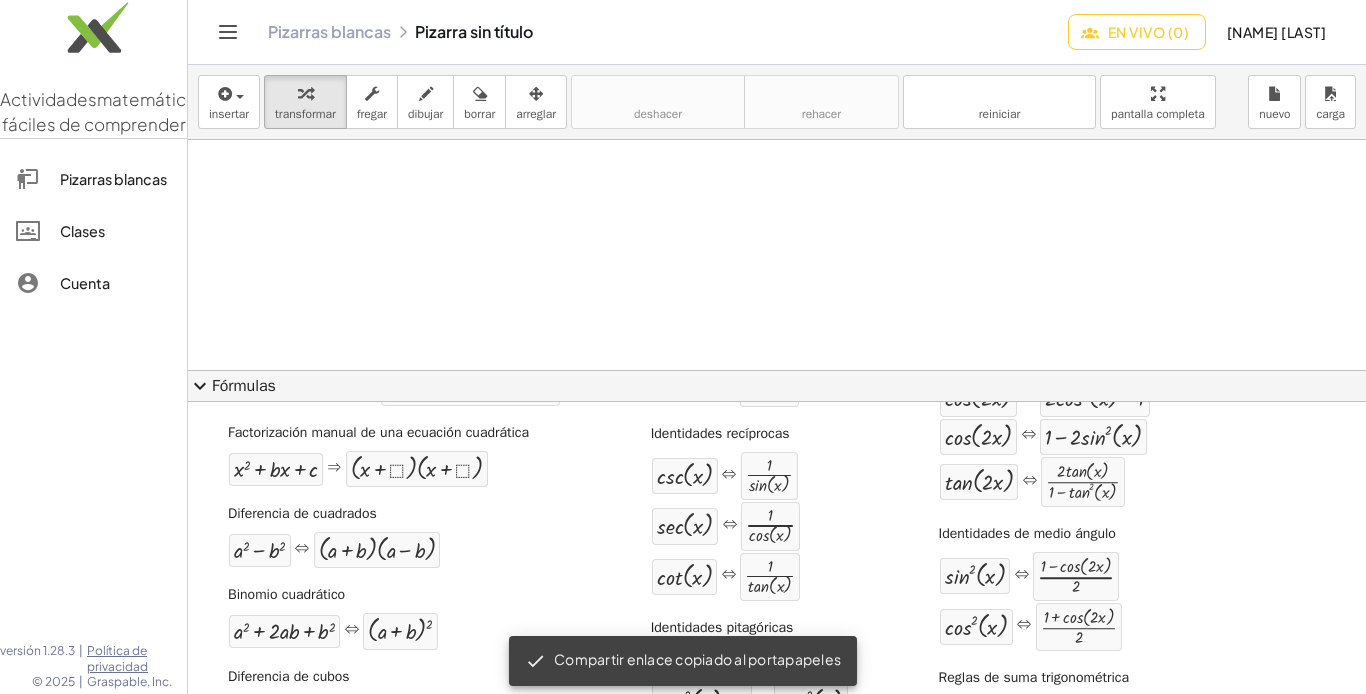 scroll, scrollTop: 408, scrollLeft: 0, axis: vertical 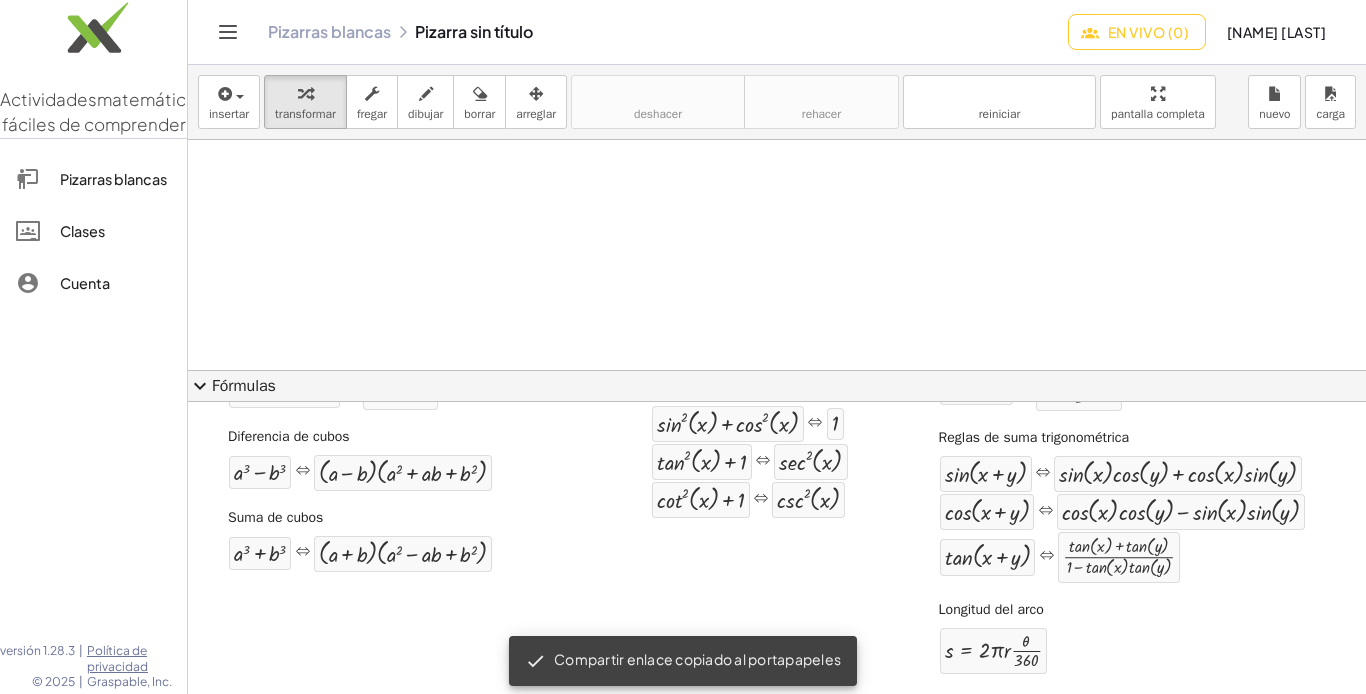 click on "expand_more" at bounding box center (200, 386) 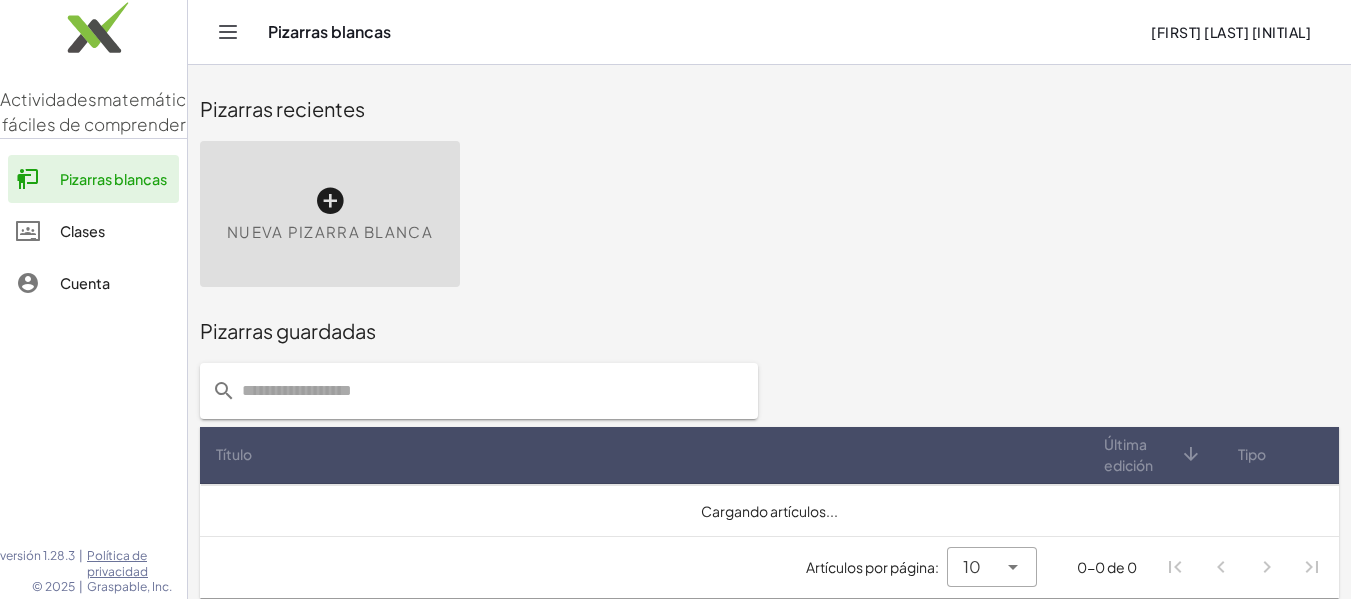 scroll, scrollTop: 0, scrollLeft: 0, axis: both 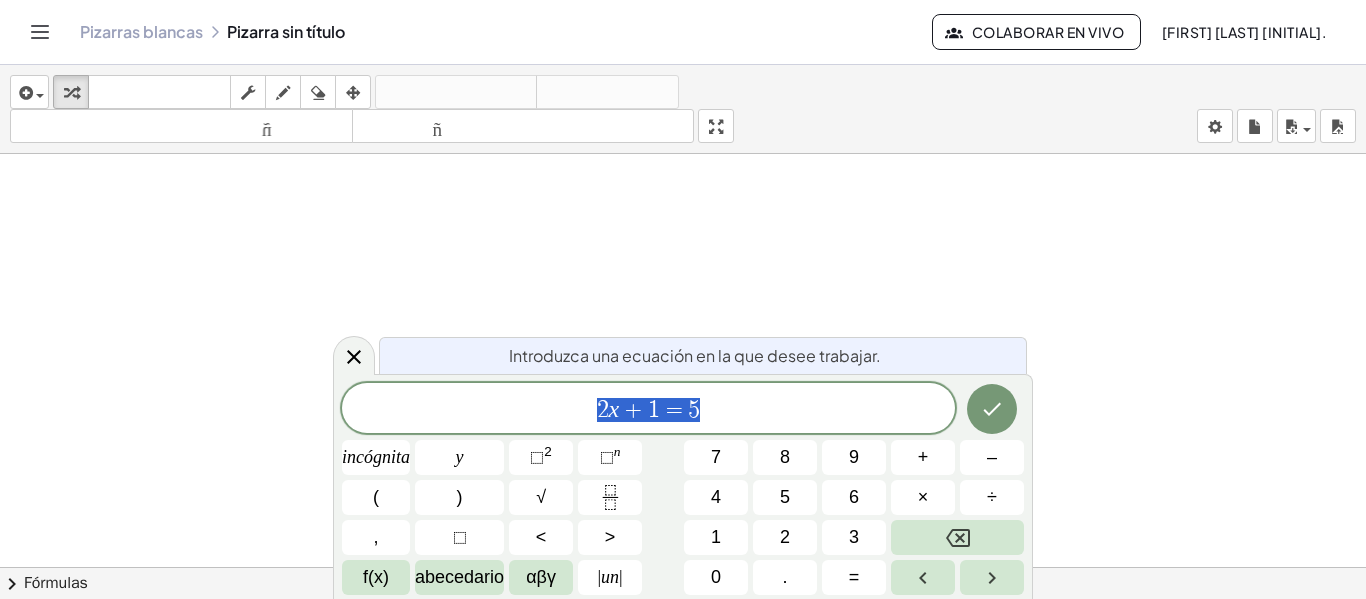 click at bounding box center [683, 646] 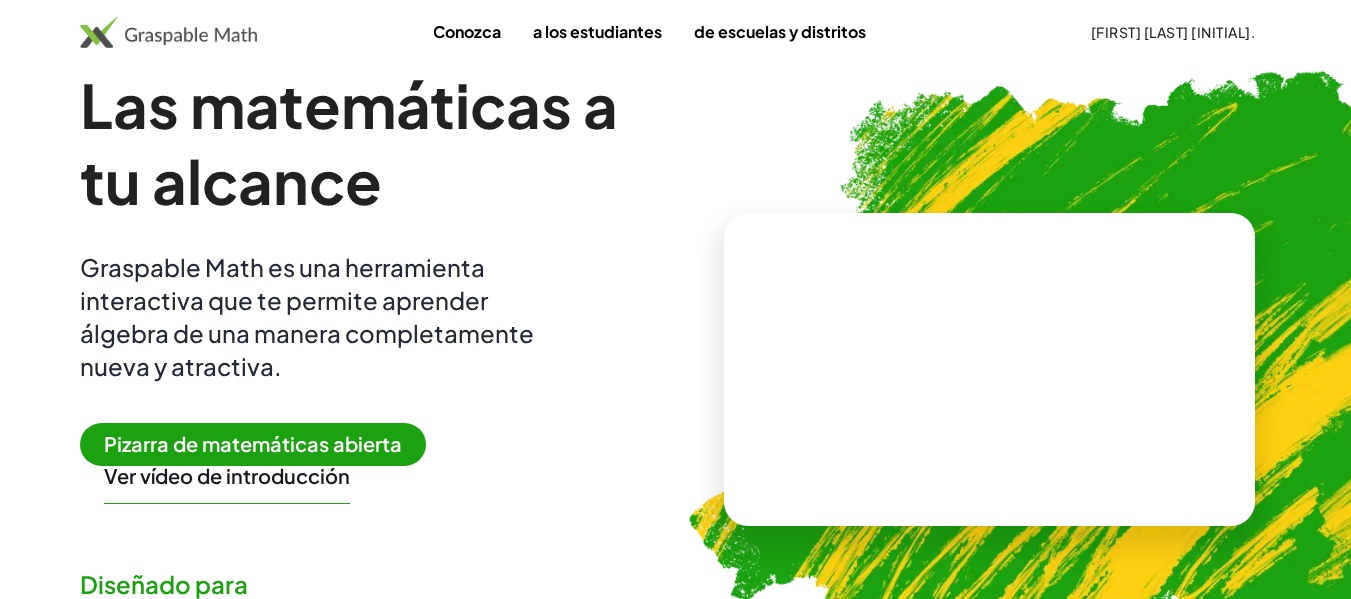 scroll, scrollTop: 0, scrollLeft: 0, axis: both 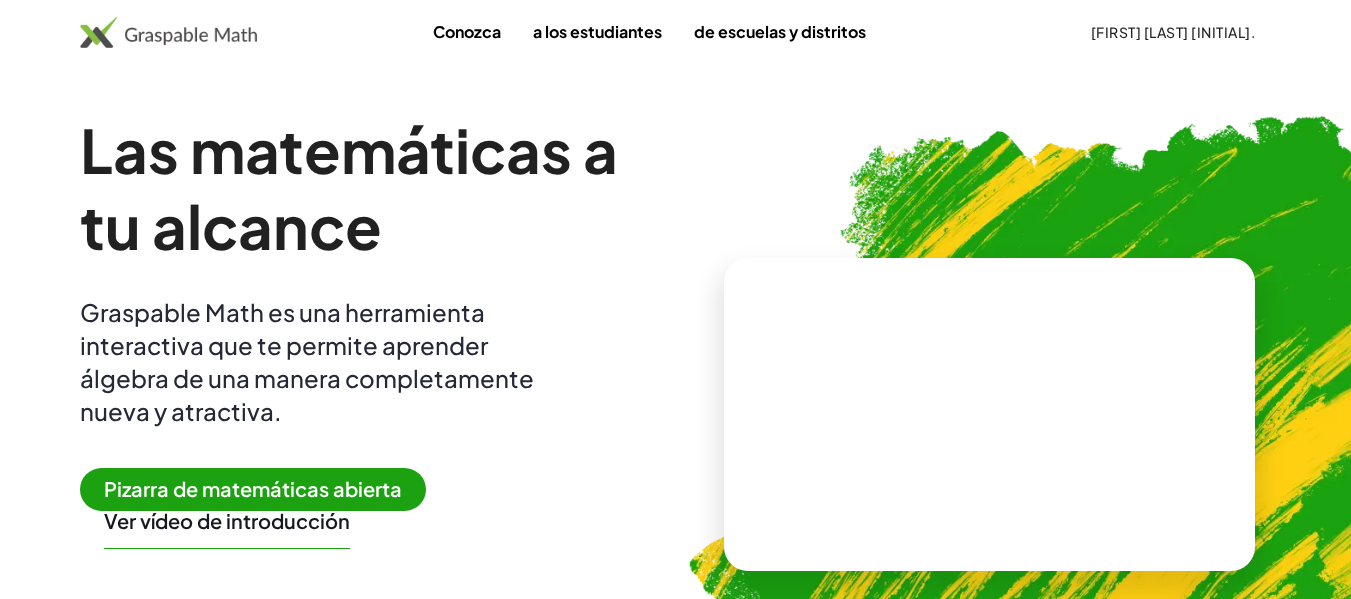 click on "[FIRST] [LAST] [INITIAL]" at bounding box center (1173, 32) 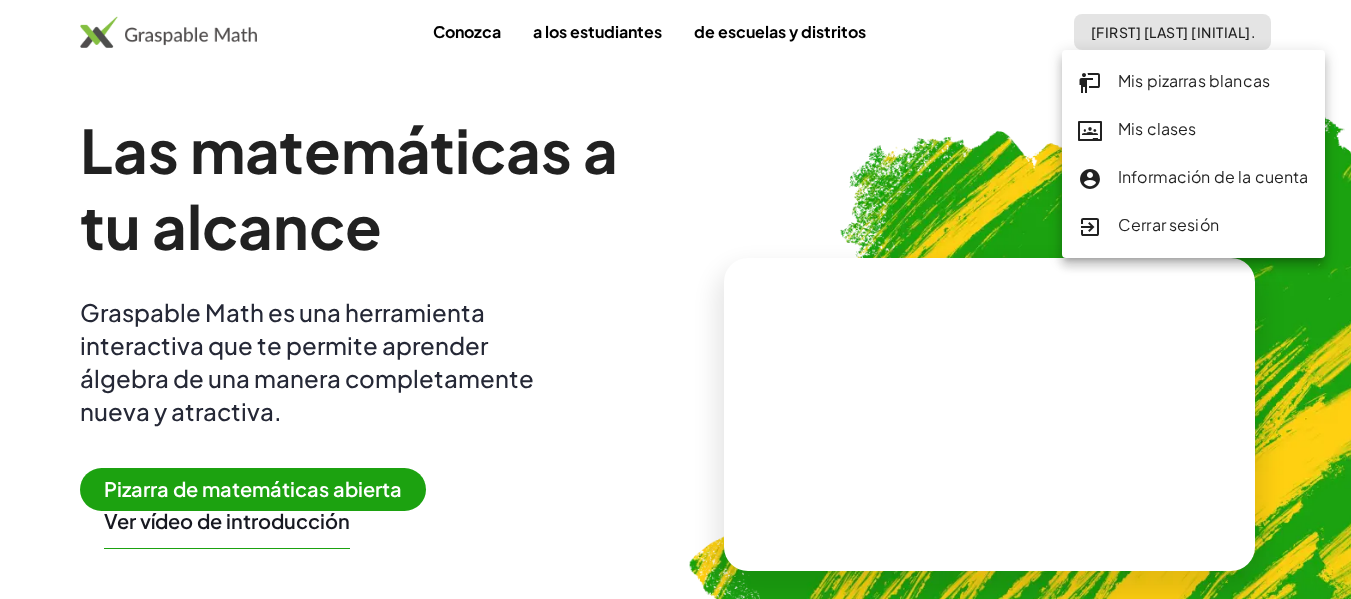 click at bounding box center (1090, 405) 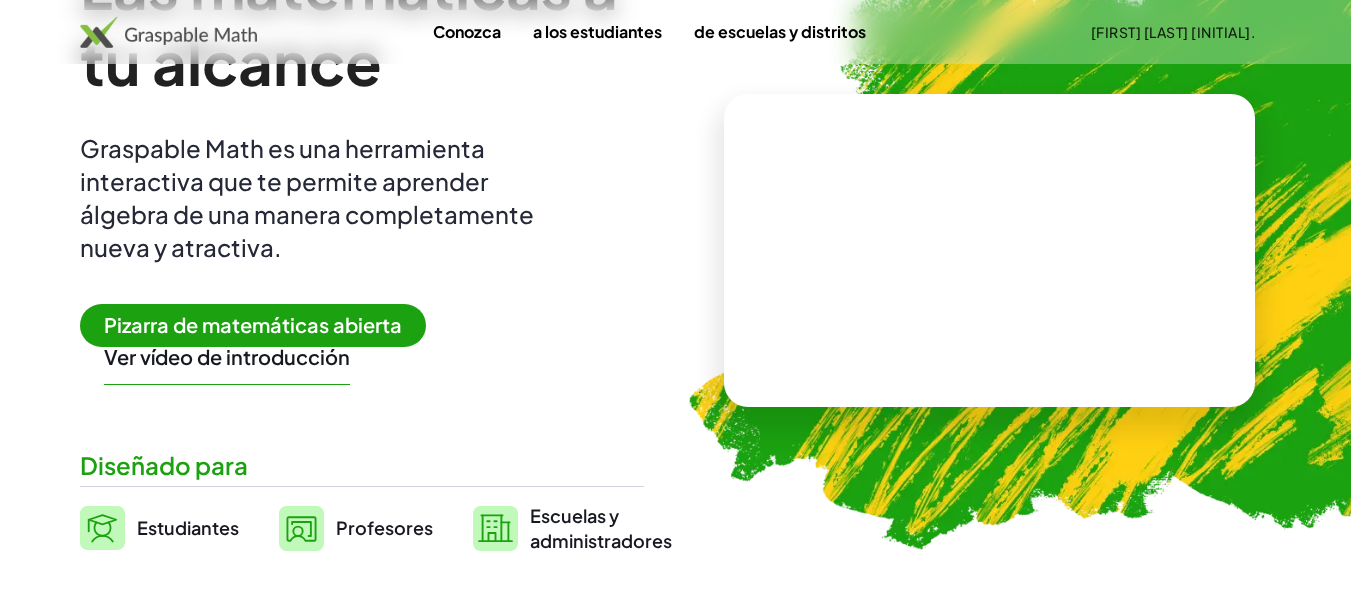 scroll, scrollTop: 200, scrollLeft: 0, axis: vertical 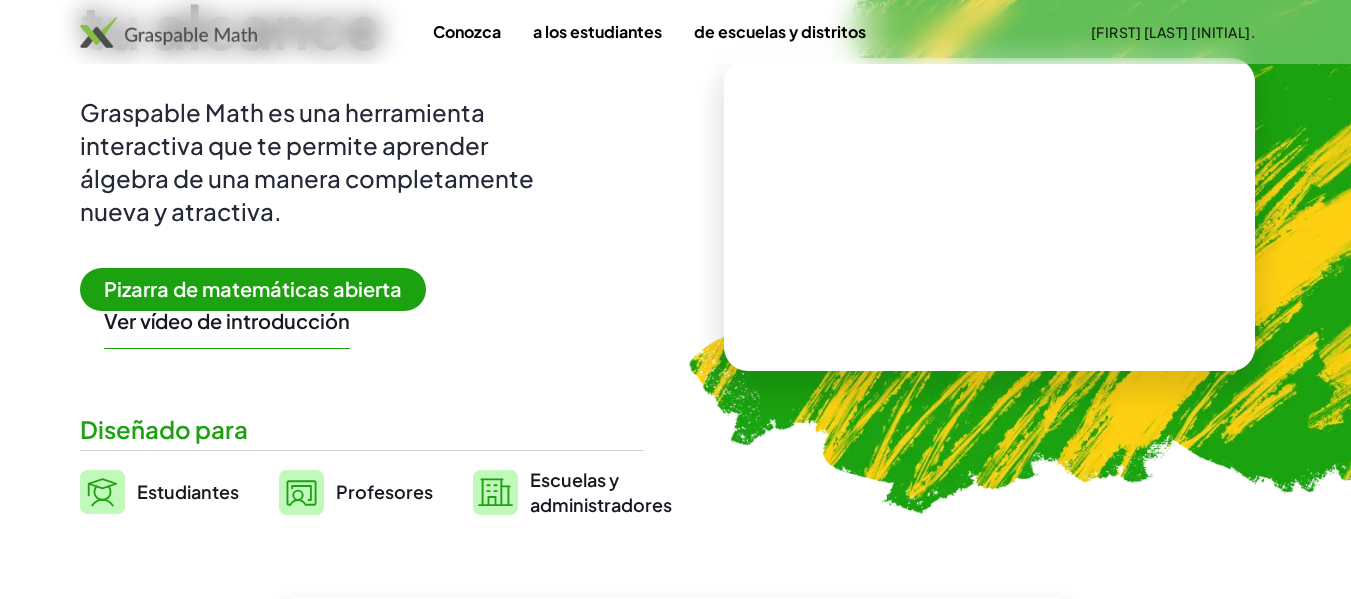 click on "Pizarra de matemáticas abierta" at bounding box center [253, 288] 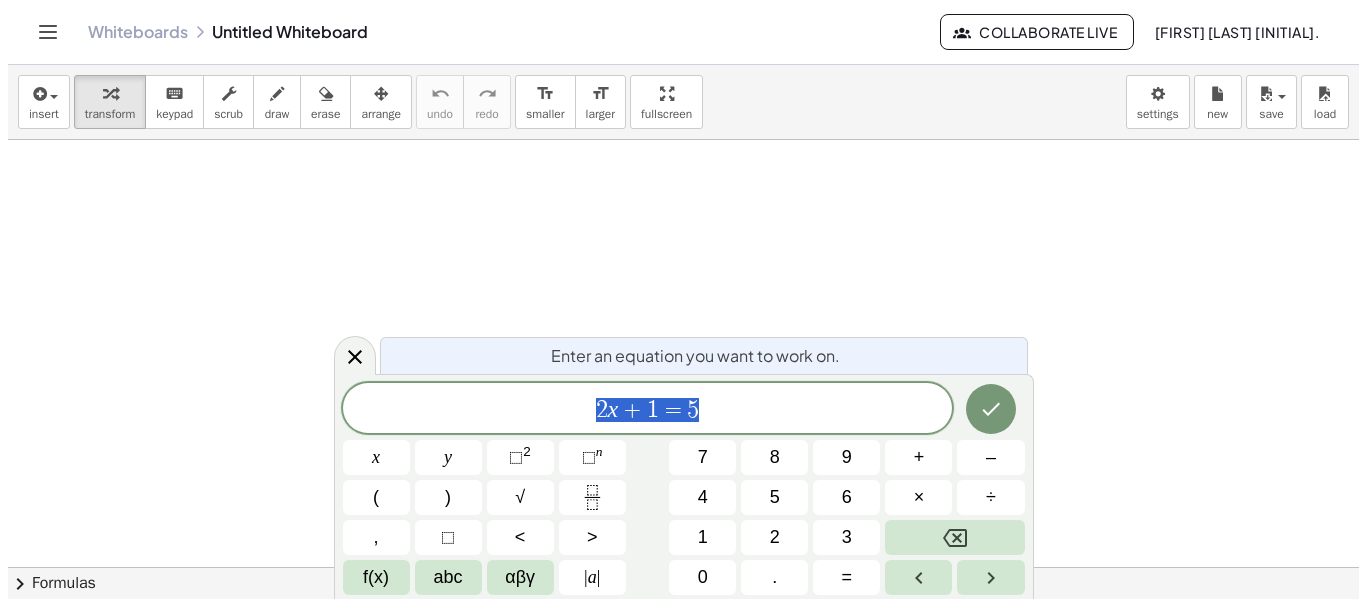 scroll, scrollTop: 0, scrollLeft: 0, axis: both 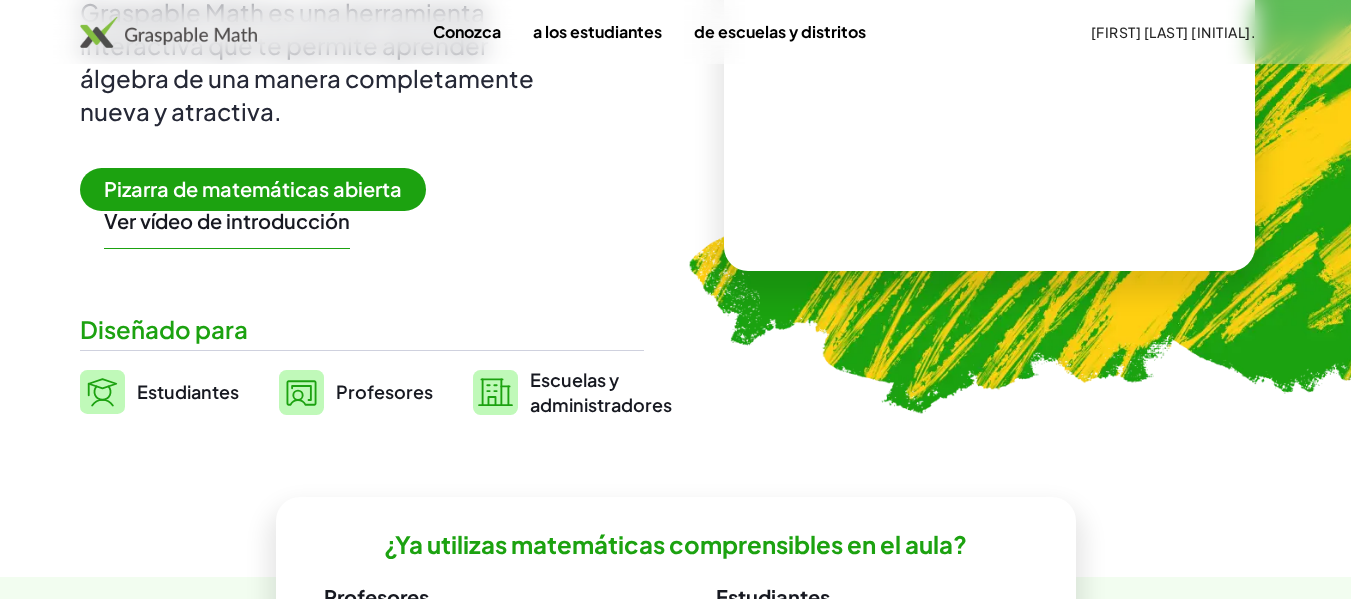 click on "Profesores" at bounding box center (356, 392) 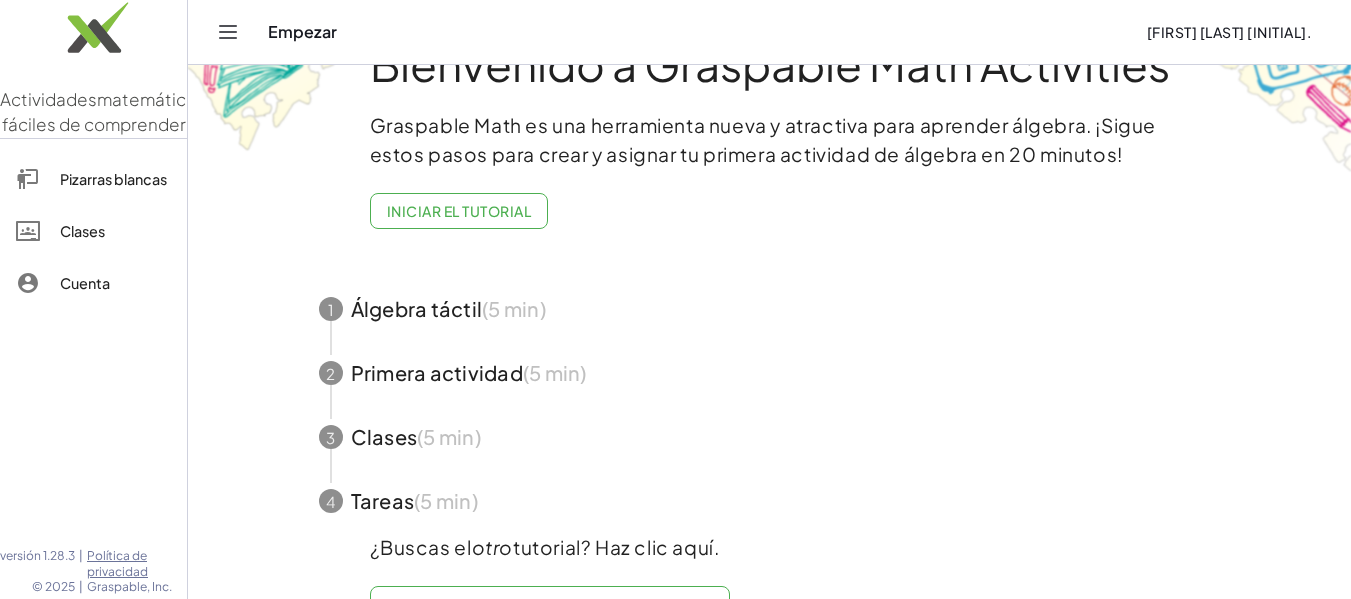 scroll, scrollTop: 0, scrollLeft: 0, axis: both 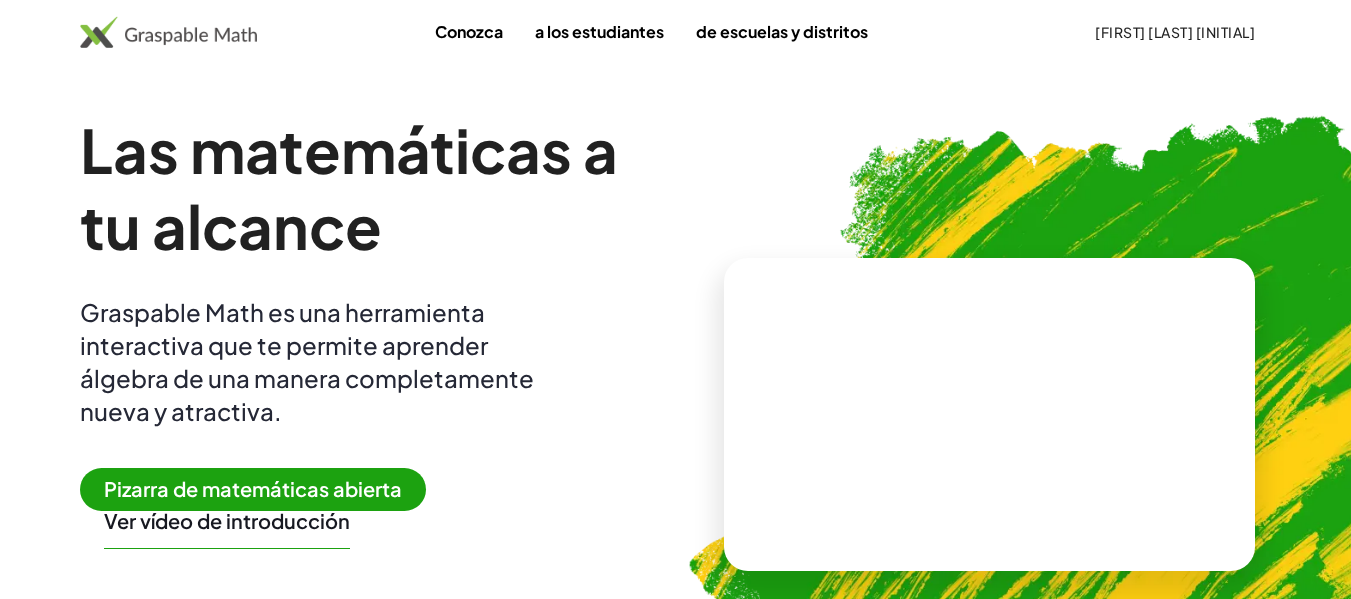click on "[FIRST] [LAST] [INITIAL]" at bounding box center [1175, 32] 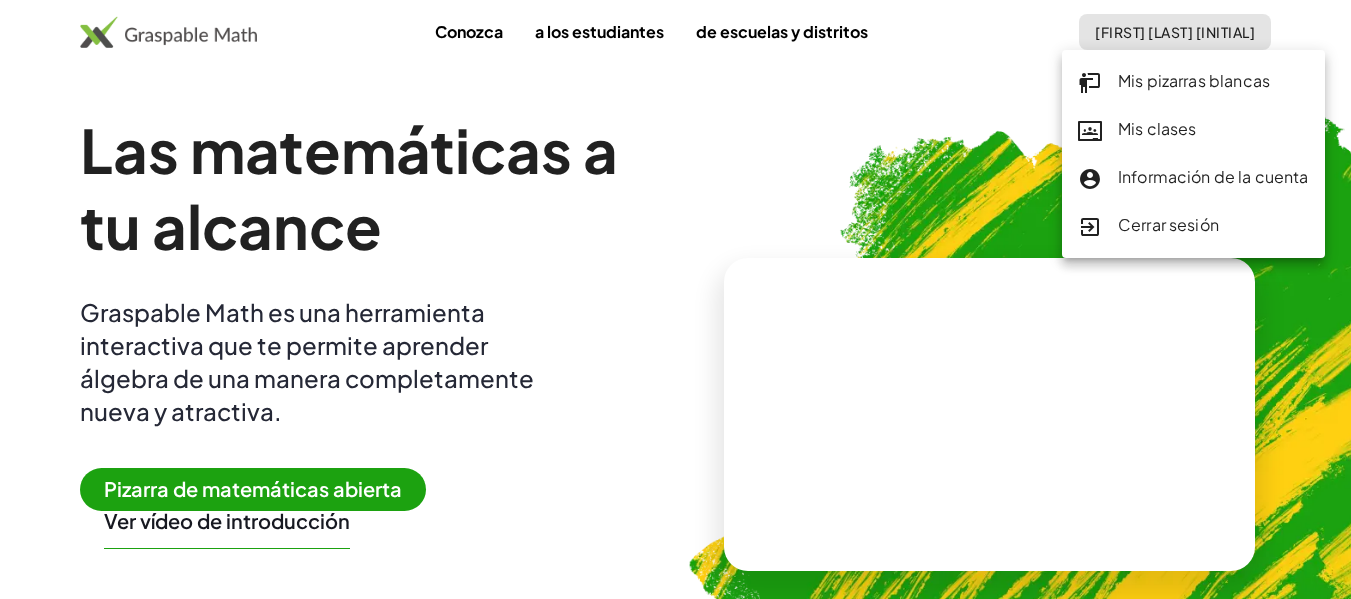 click on "Mis pizarras blancas" at bounding box center [1194, 80] 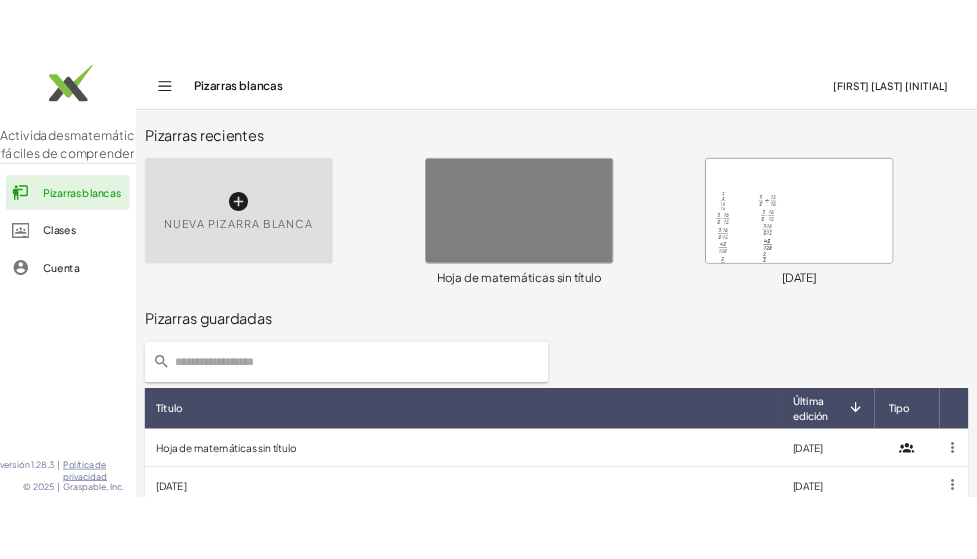 scroll, scrollTop: 0, scrollLeft: 0, axis: both 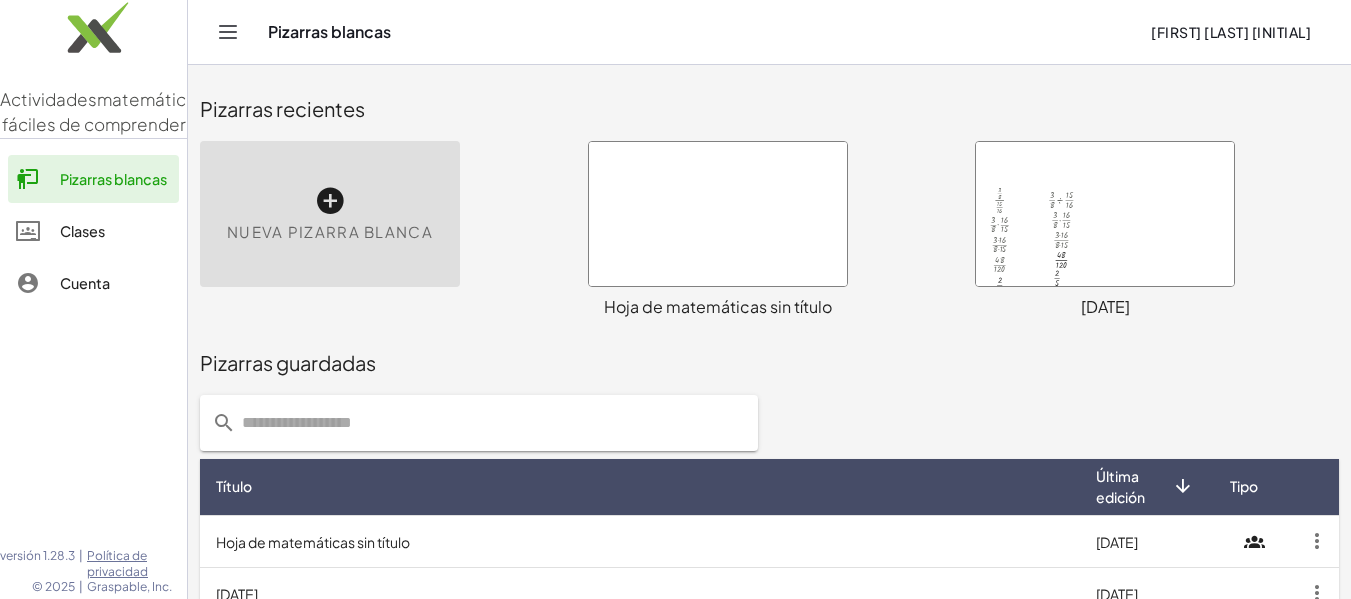 click at bounding box center [718, 214] 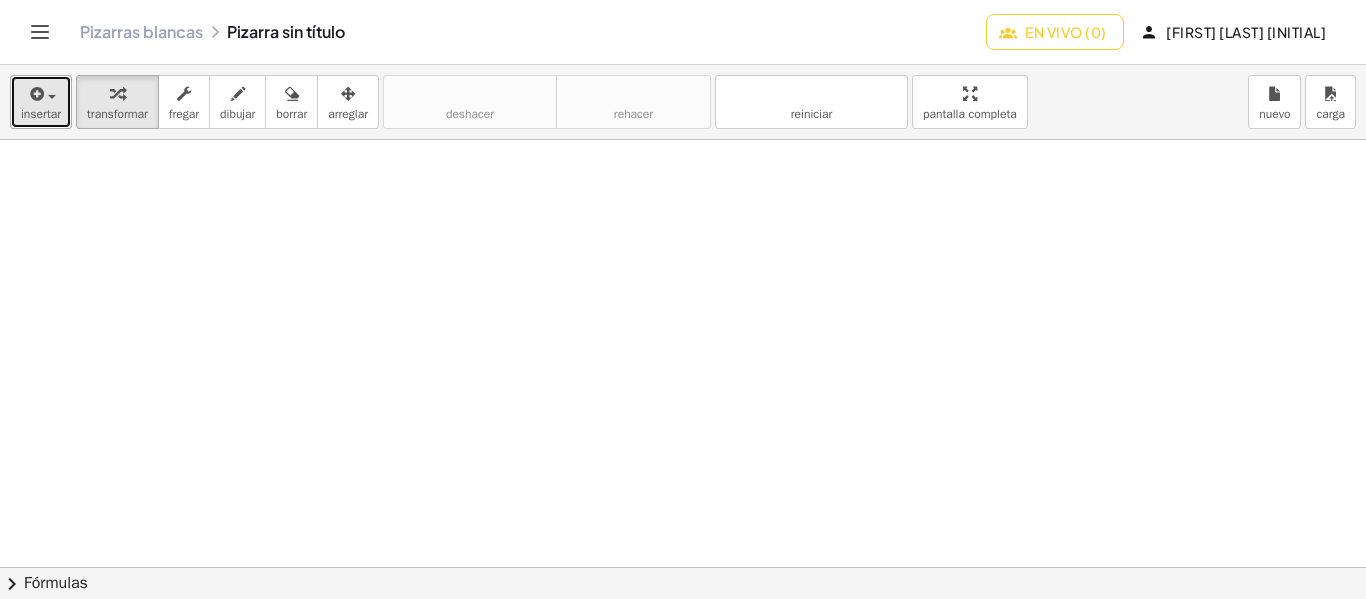 click at bounding box center (41, 93) 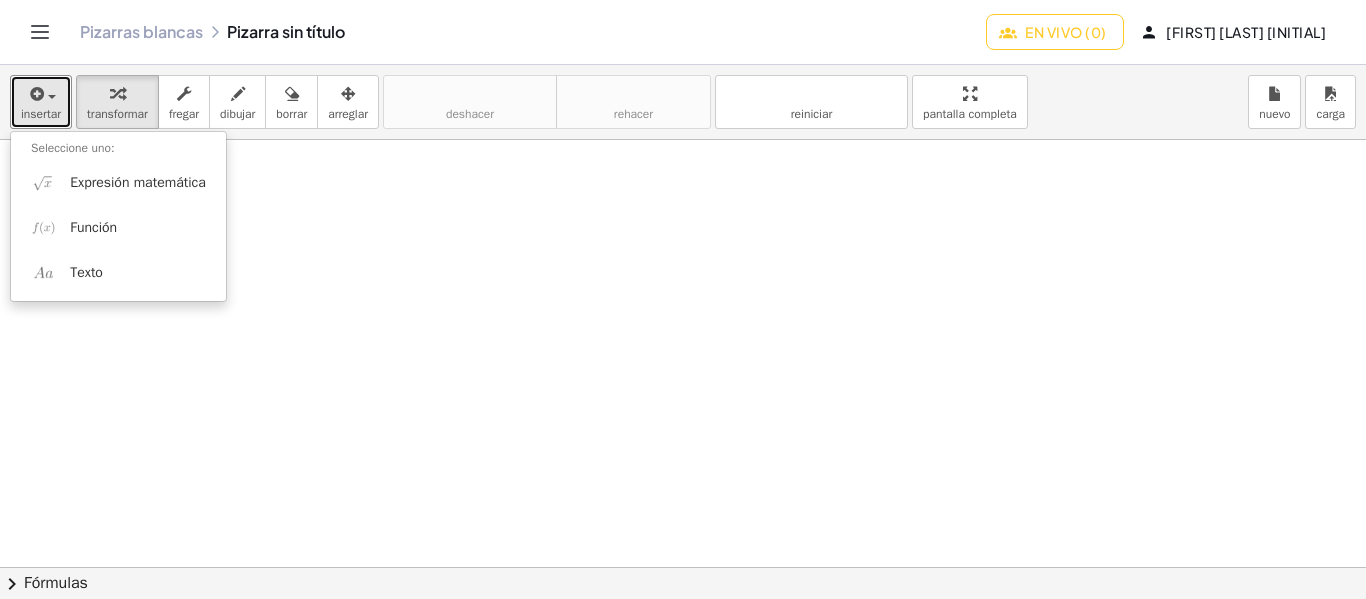 click at bounding box center [683, 567] 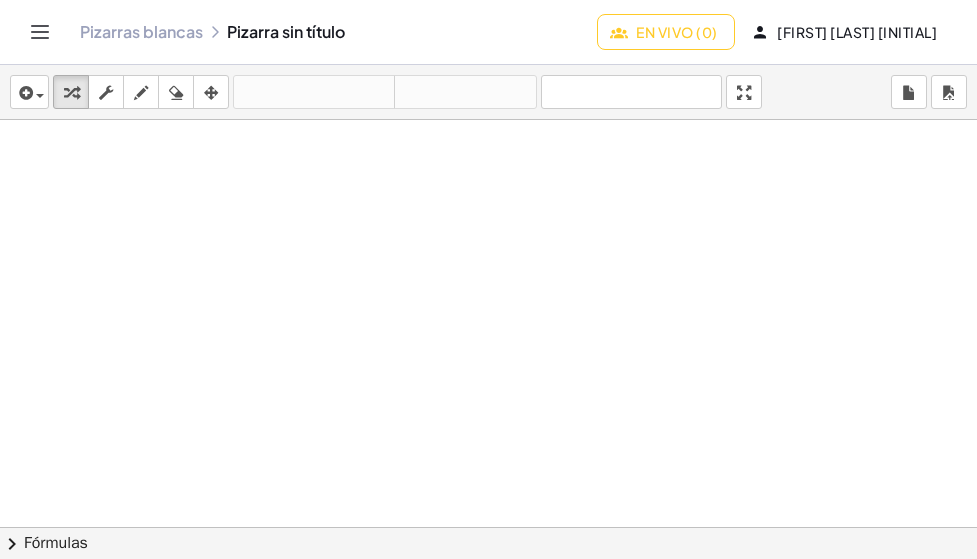 click 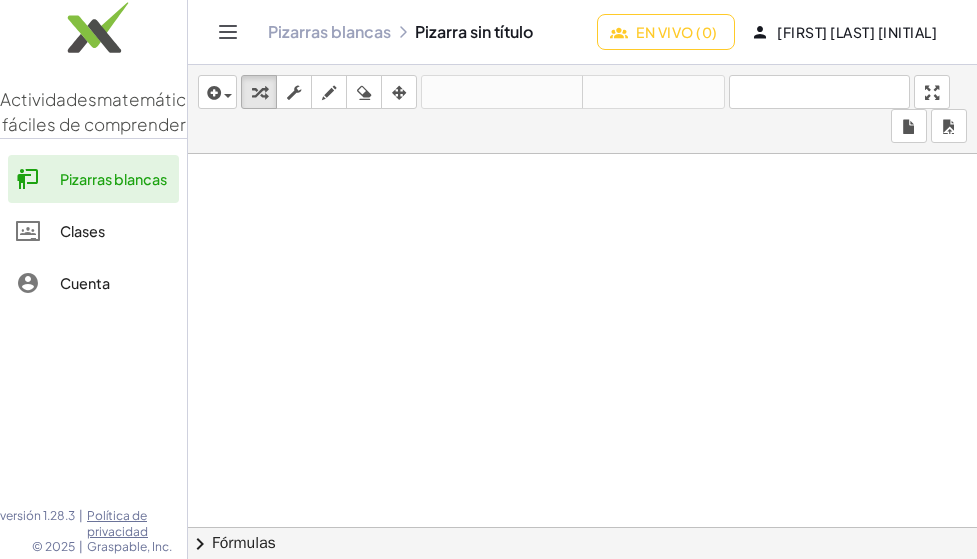 click at bounding box center (582, 581) 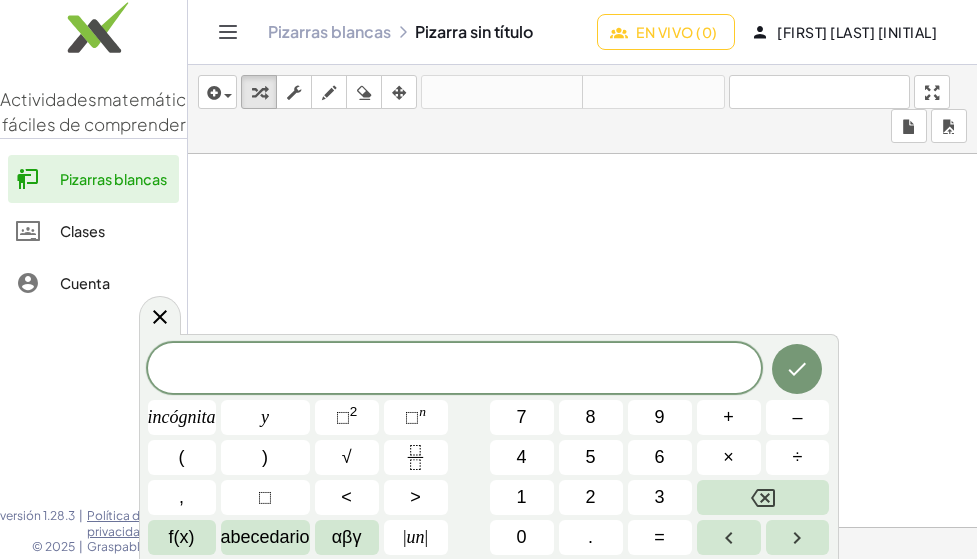 click 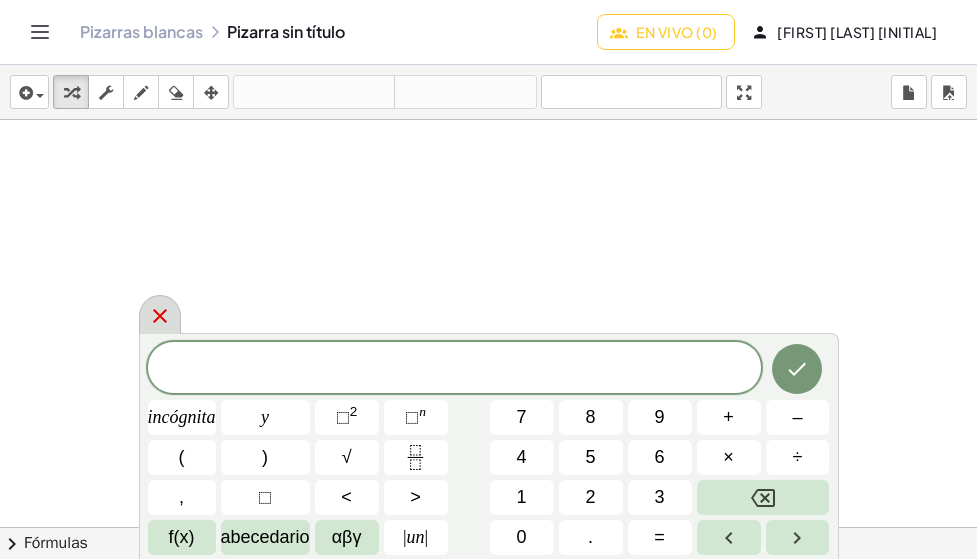 click 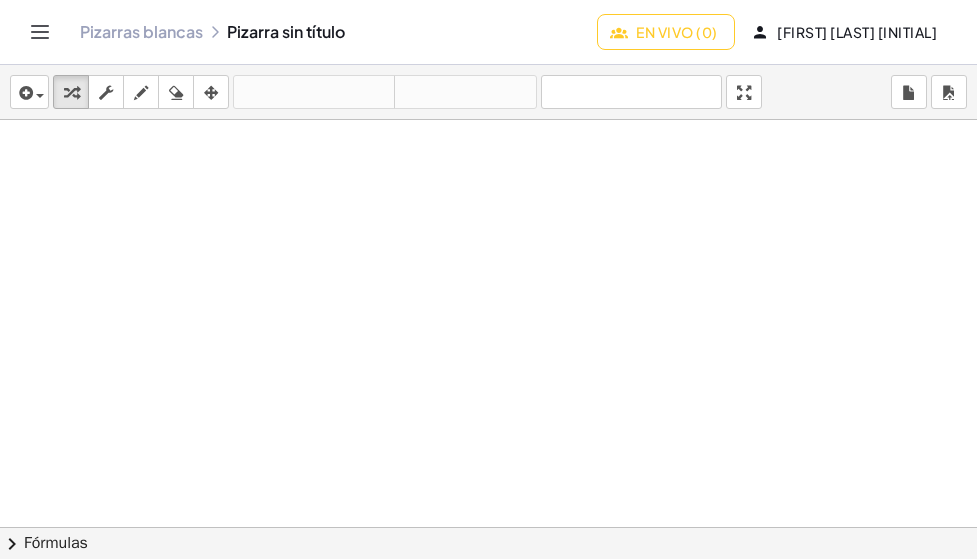 click at bounding box center [488, 547] 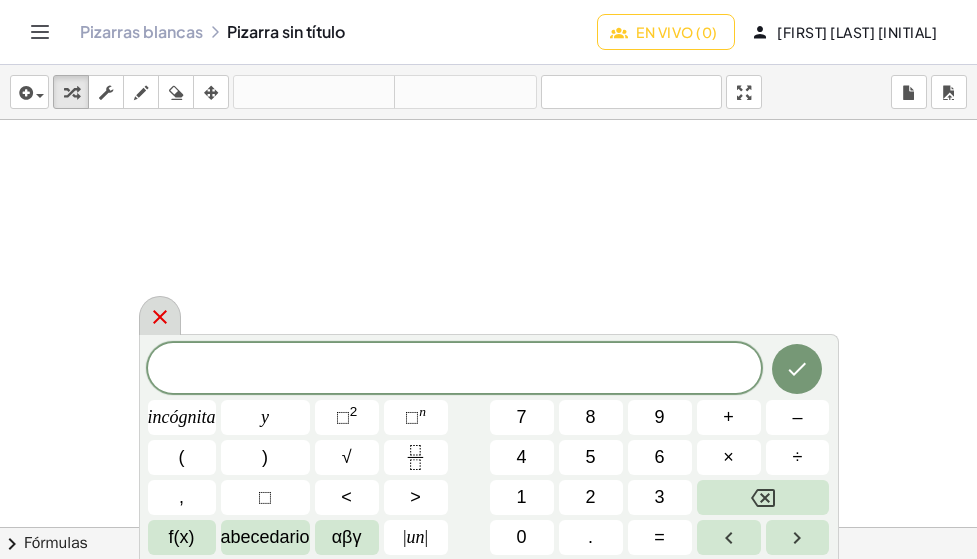 click 